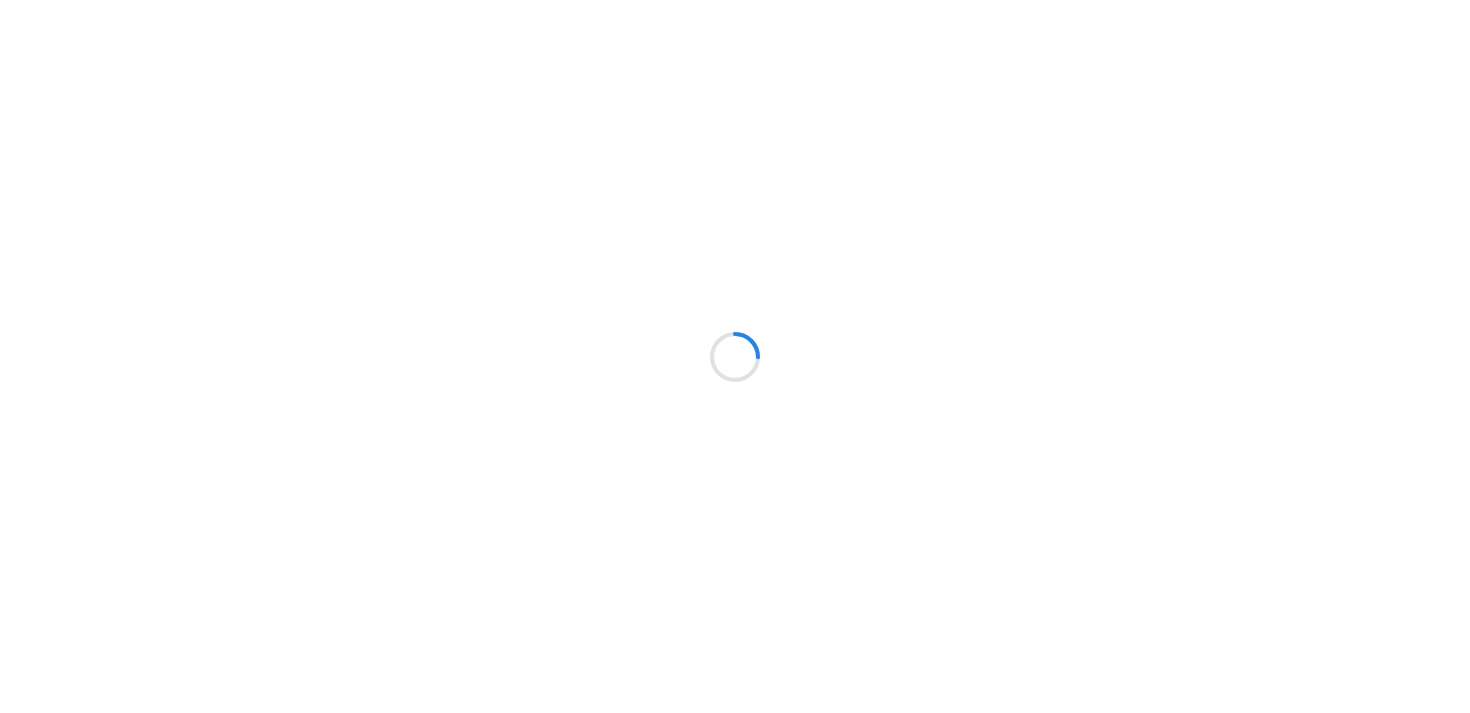 scroll, scrollTop: 0, scrollLeft: 0, axis: both 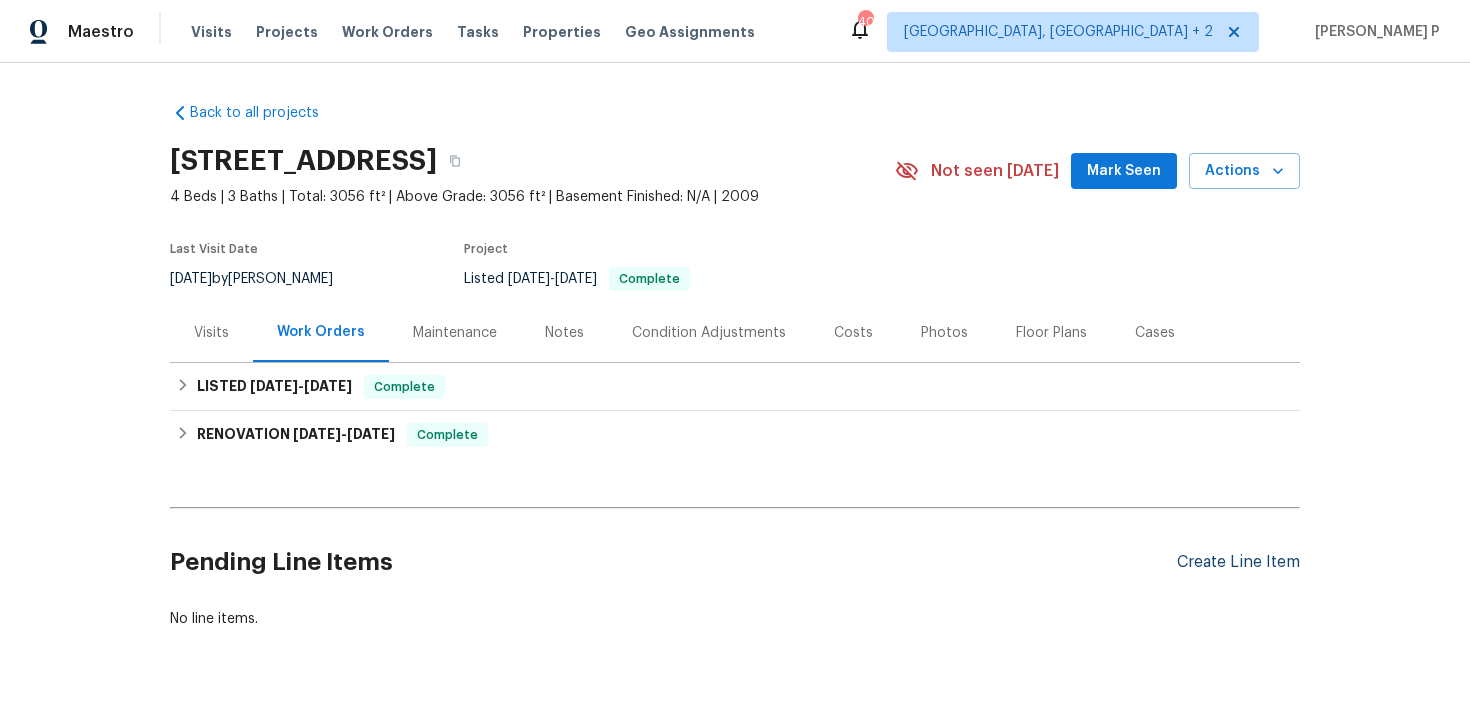 click on "Create Line Item" at bounding box center [1238, 562] 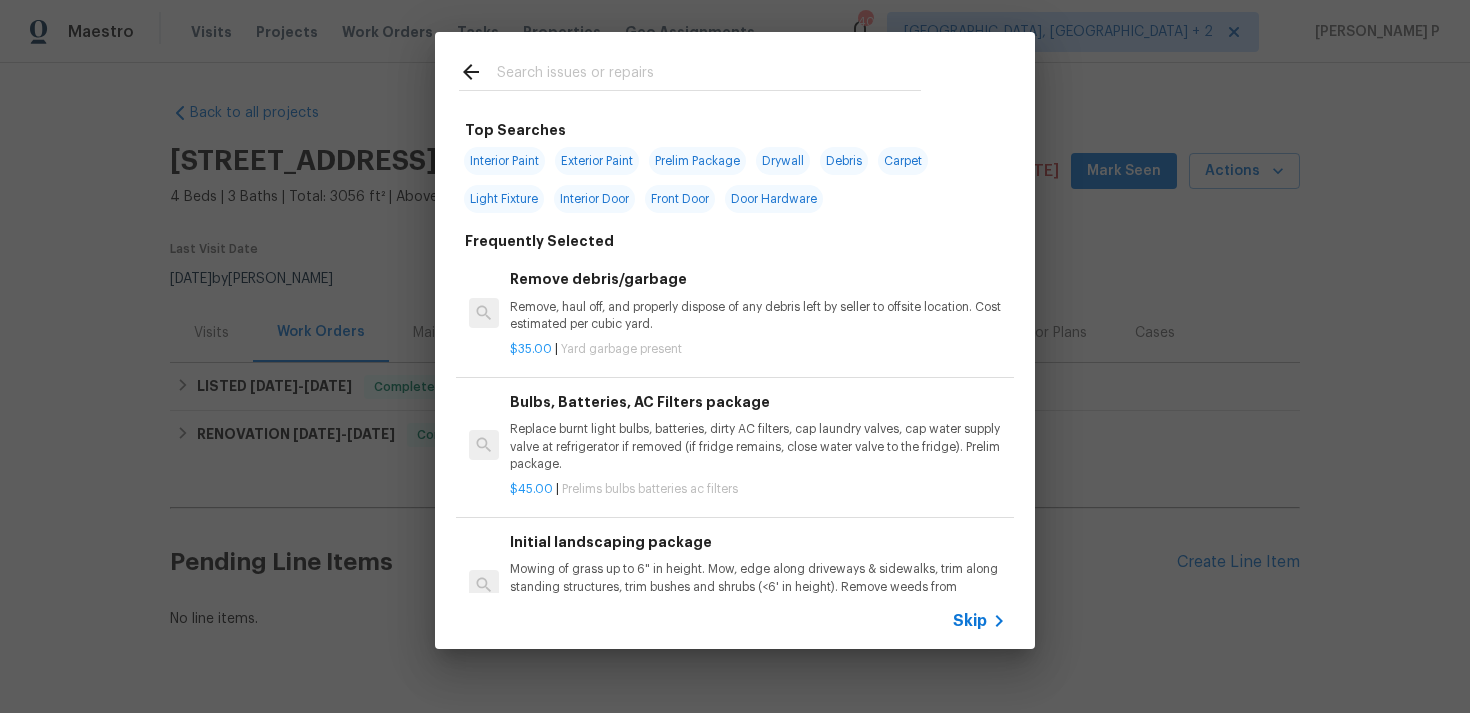 click on "Skip" at bounding box center (735, 621) 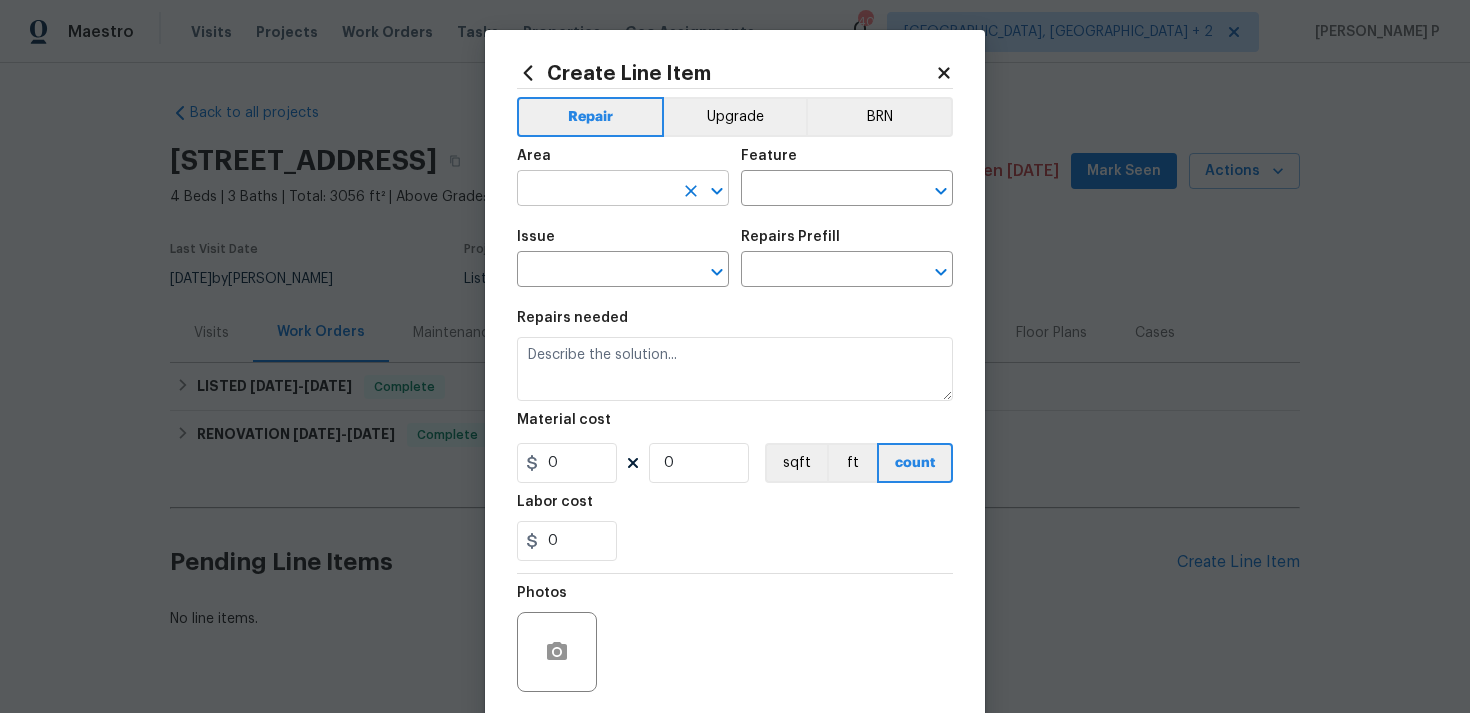 click at bounding box center [595, 190] 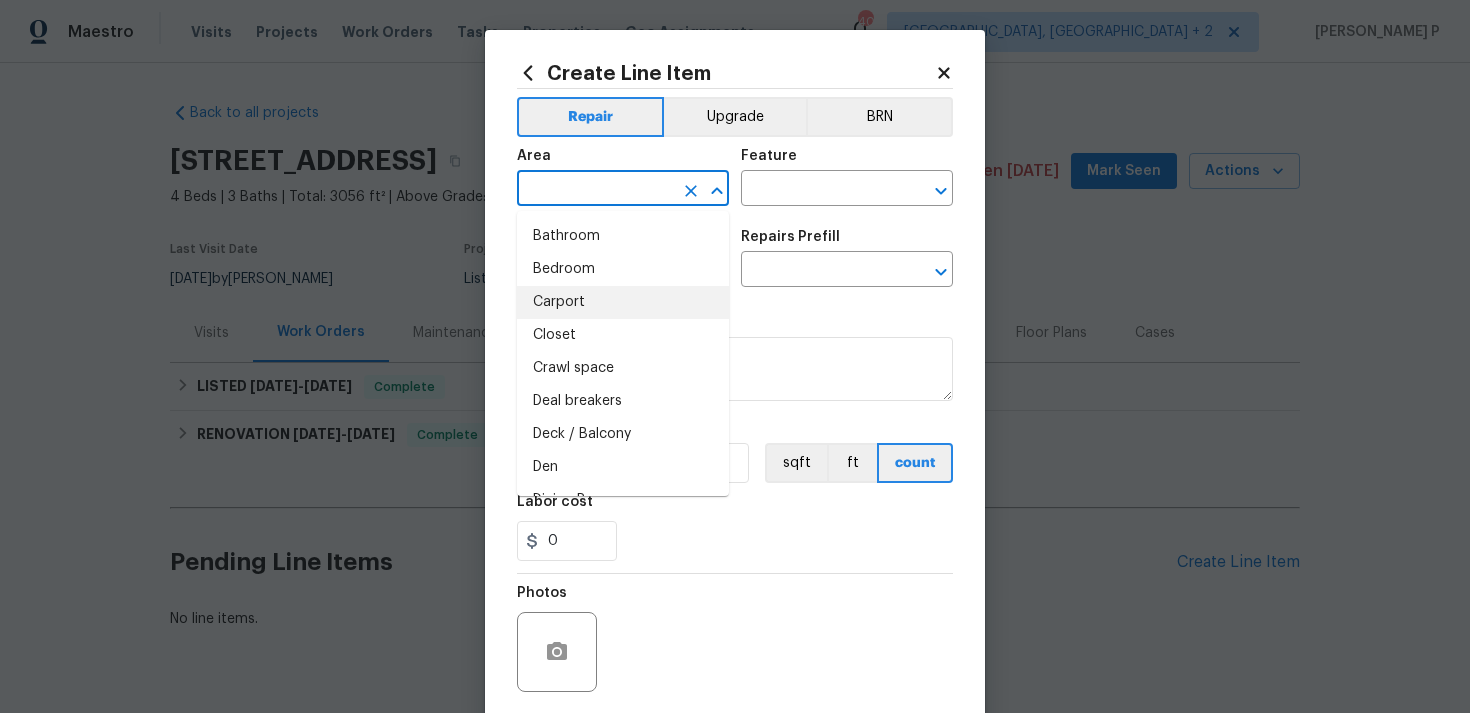 scroll, scrollTop: 46, scrollLeft: 0, axis: vertical 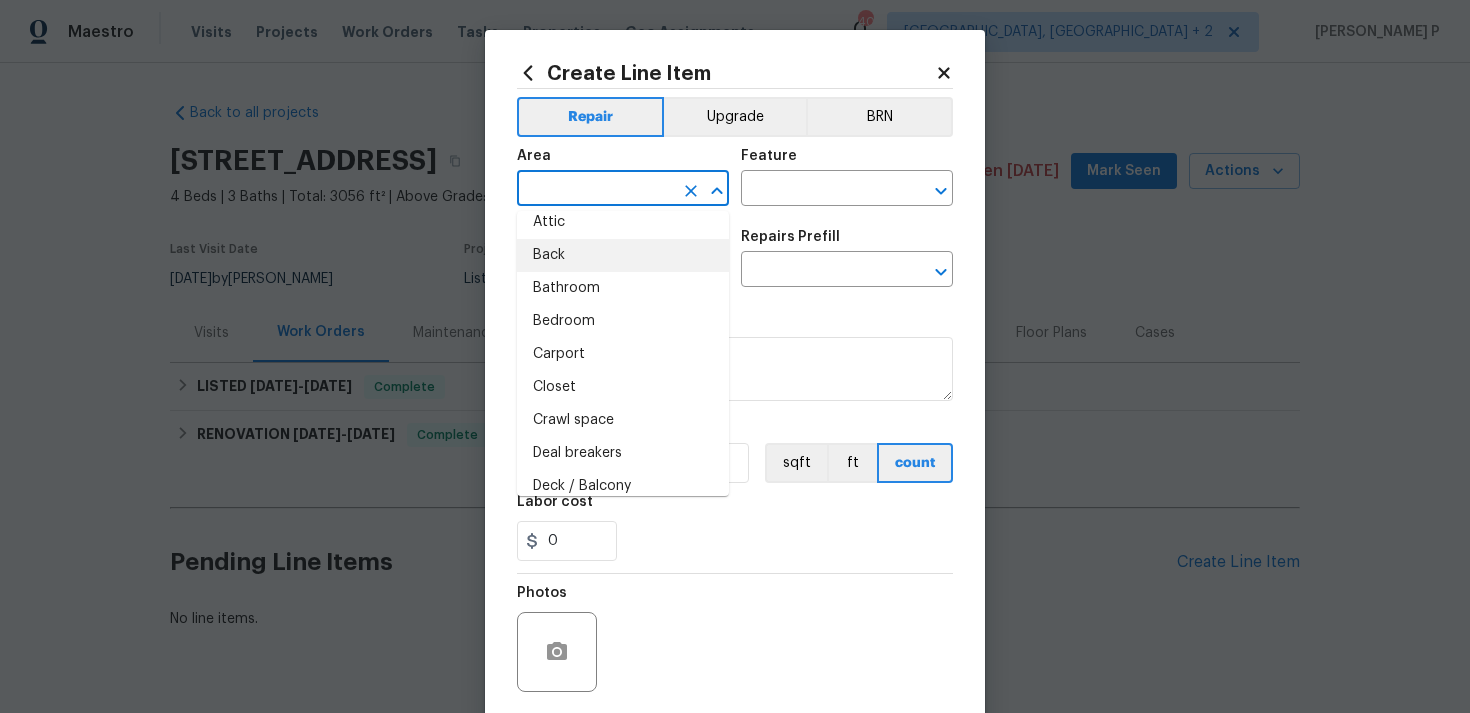 click on "Back" at bounding box center [623, 255] 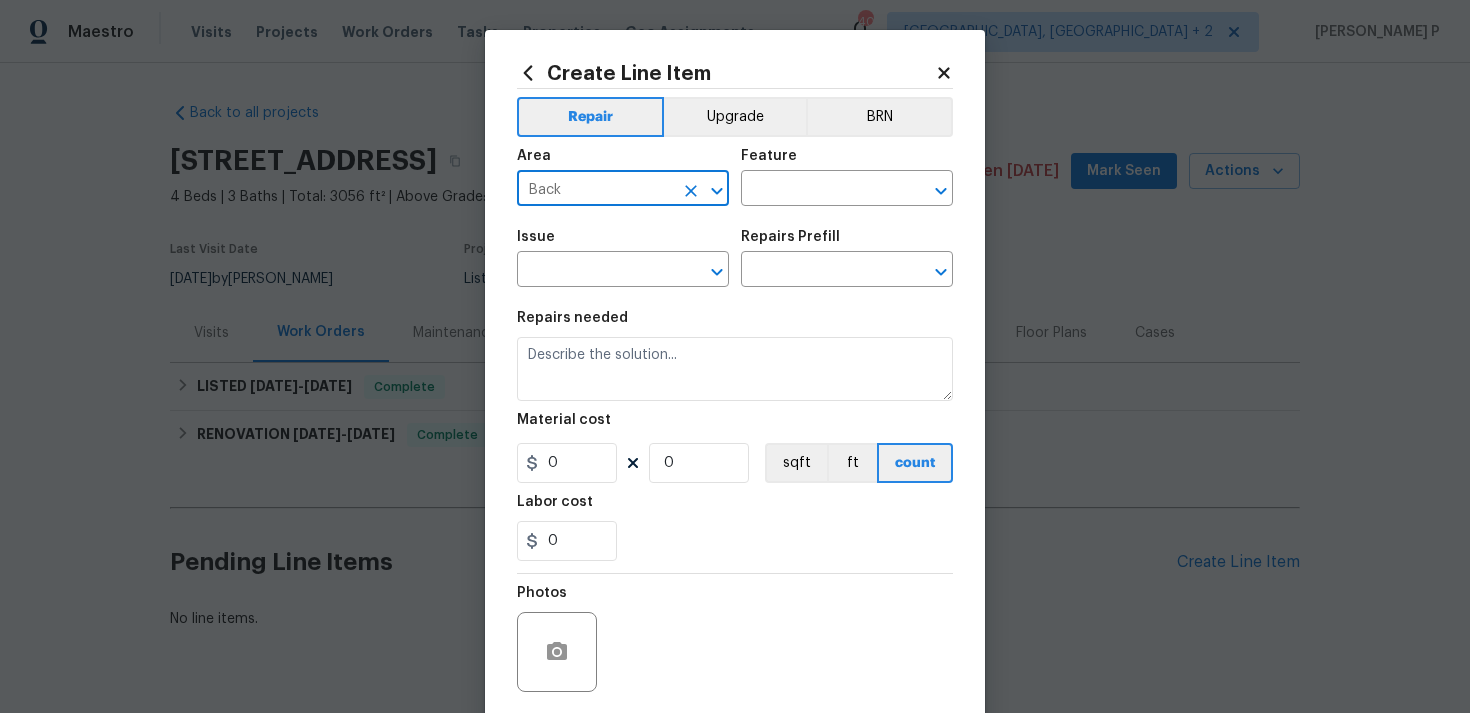 click on "Feature" at bounding box center [847, 162] 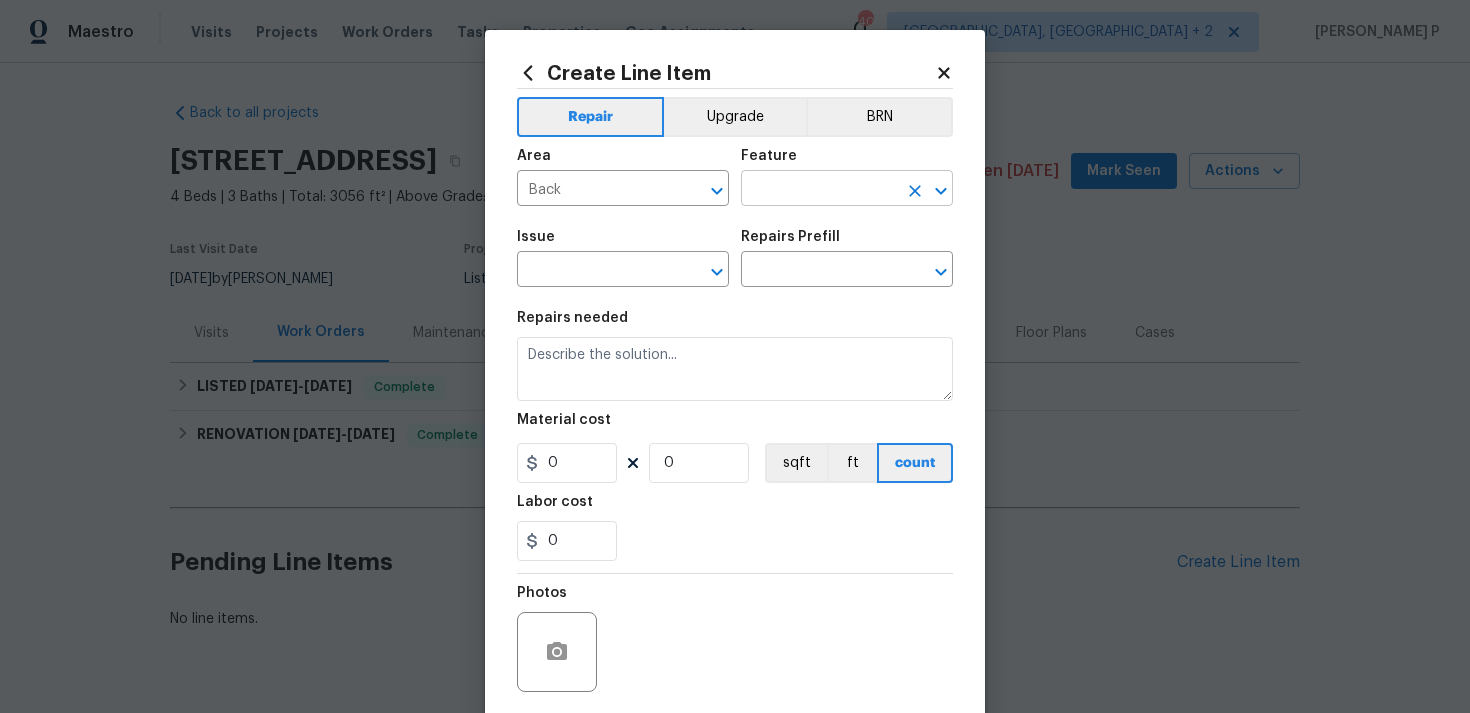 click at bounding box center [819, 190] 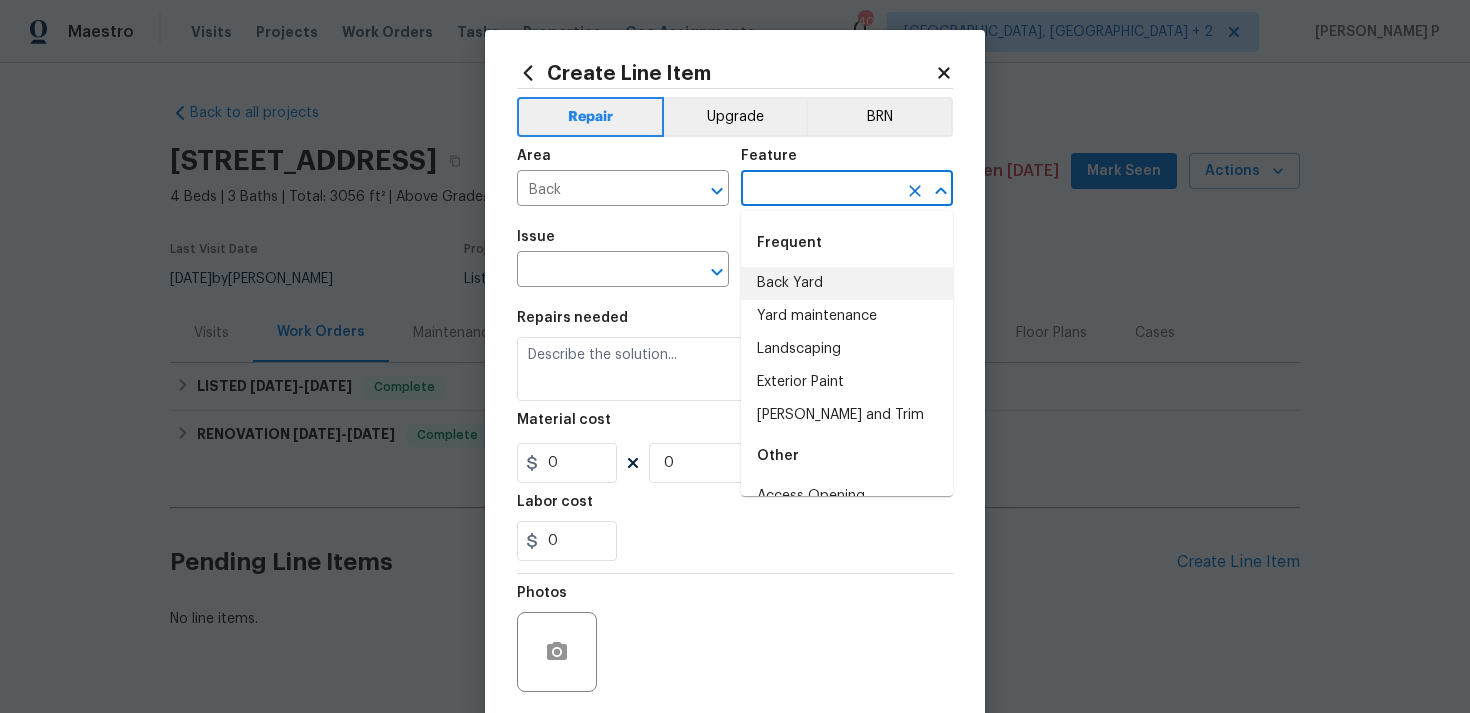 click on "Back Yard" at bounding box center [847, 283] 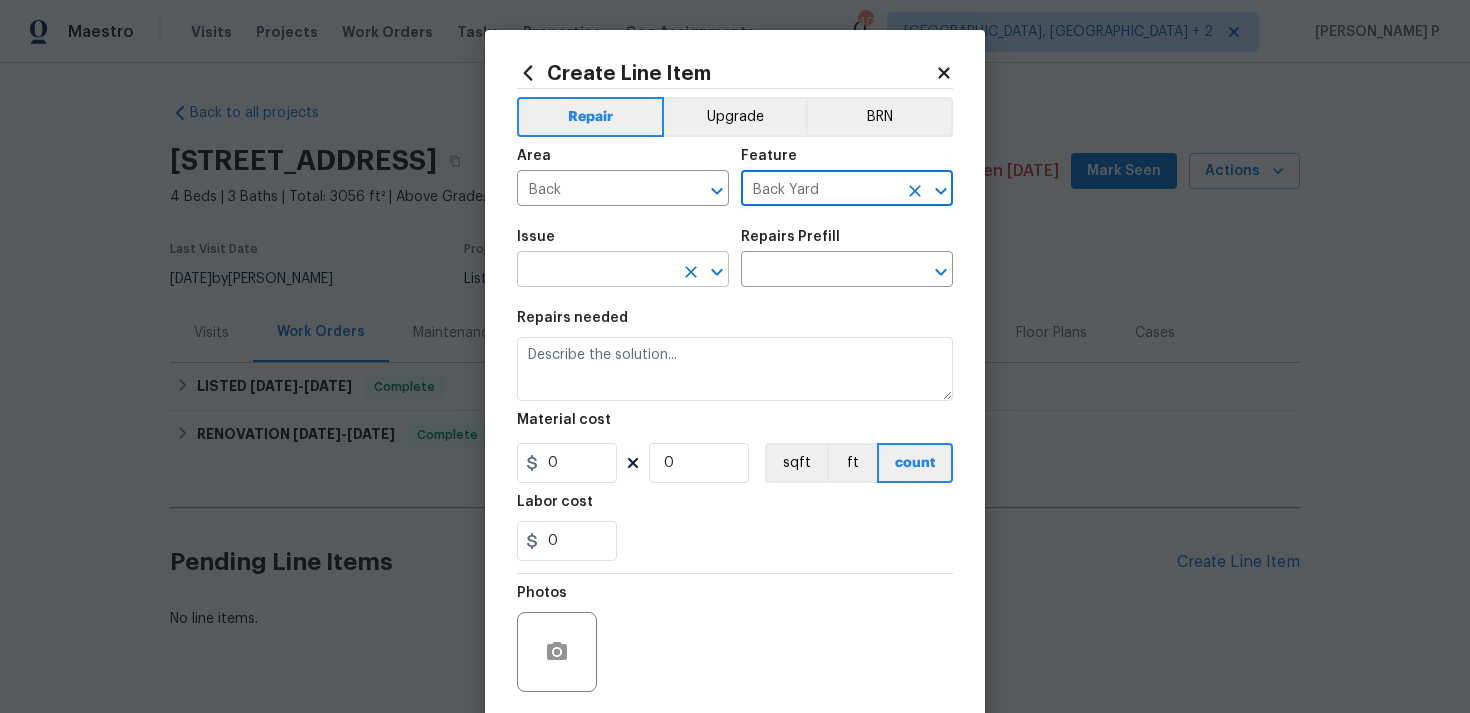 click 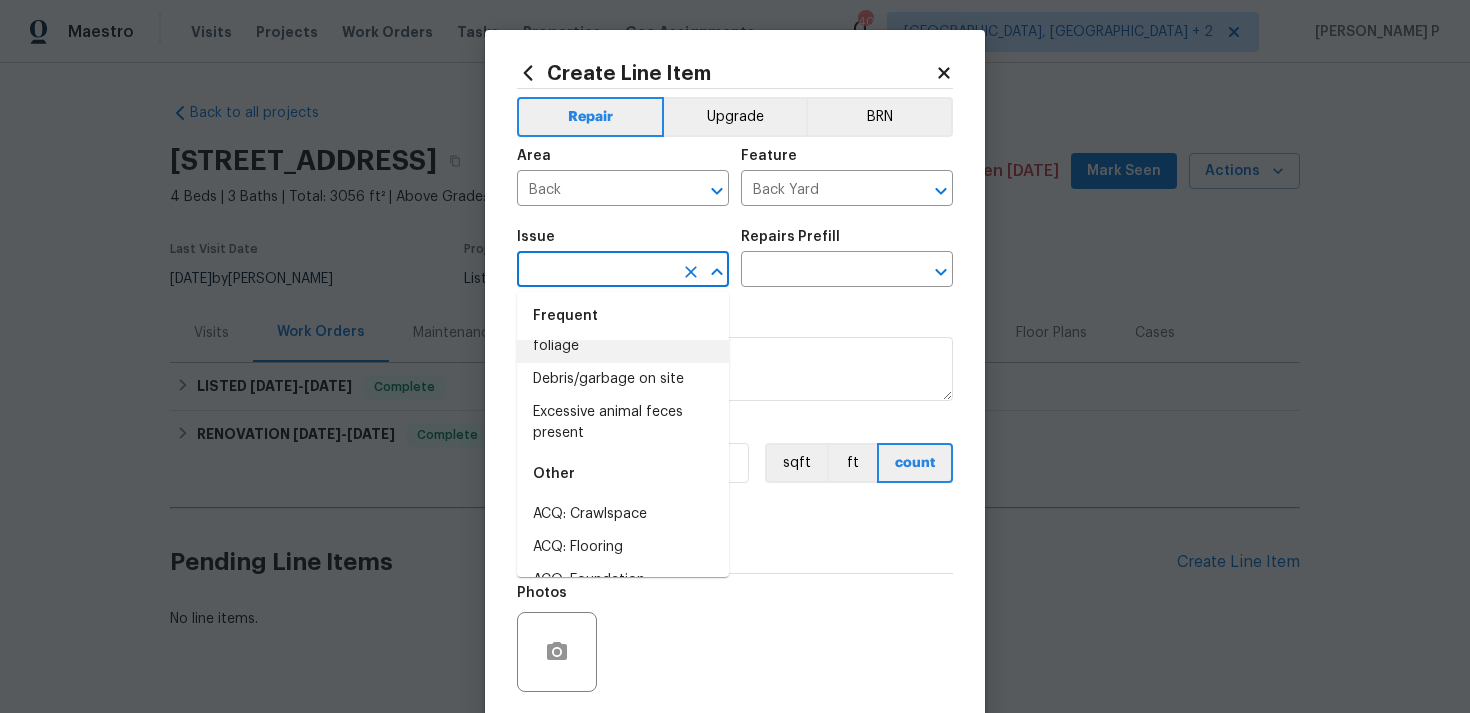 scroll, scrollTop: 0, scrollLeft: 0, axis: both 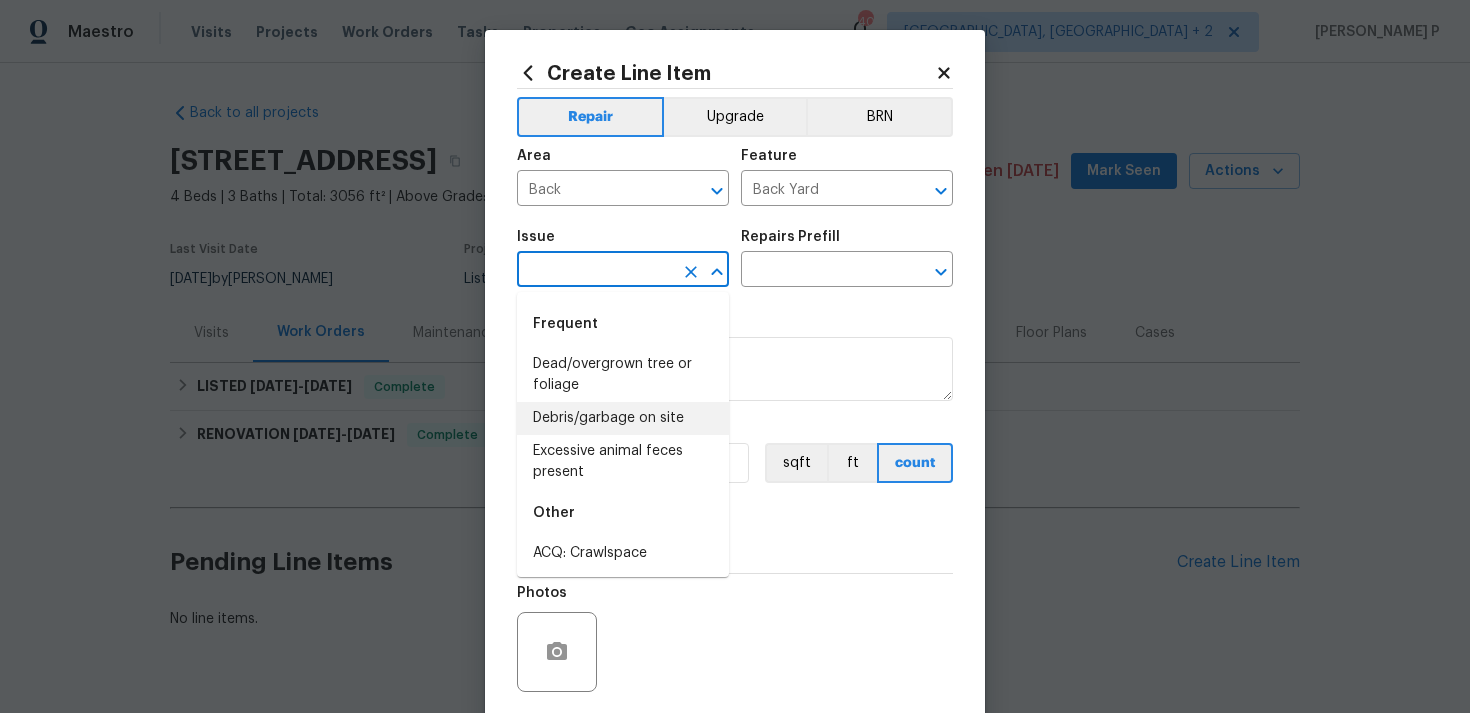 click on "Debris/garbage on site" at bounding box center [623, 418] 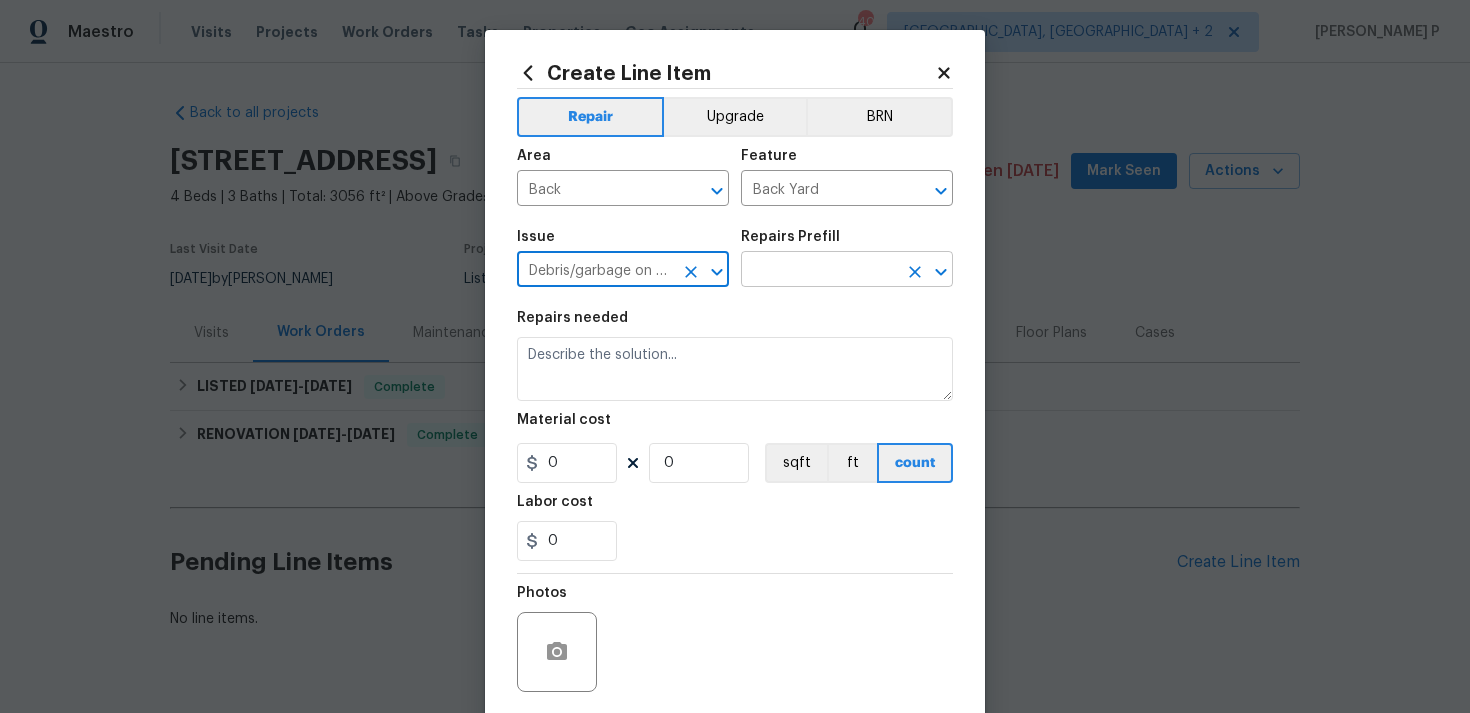 click at bounding box center (819, 271) 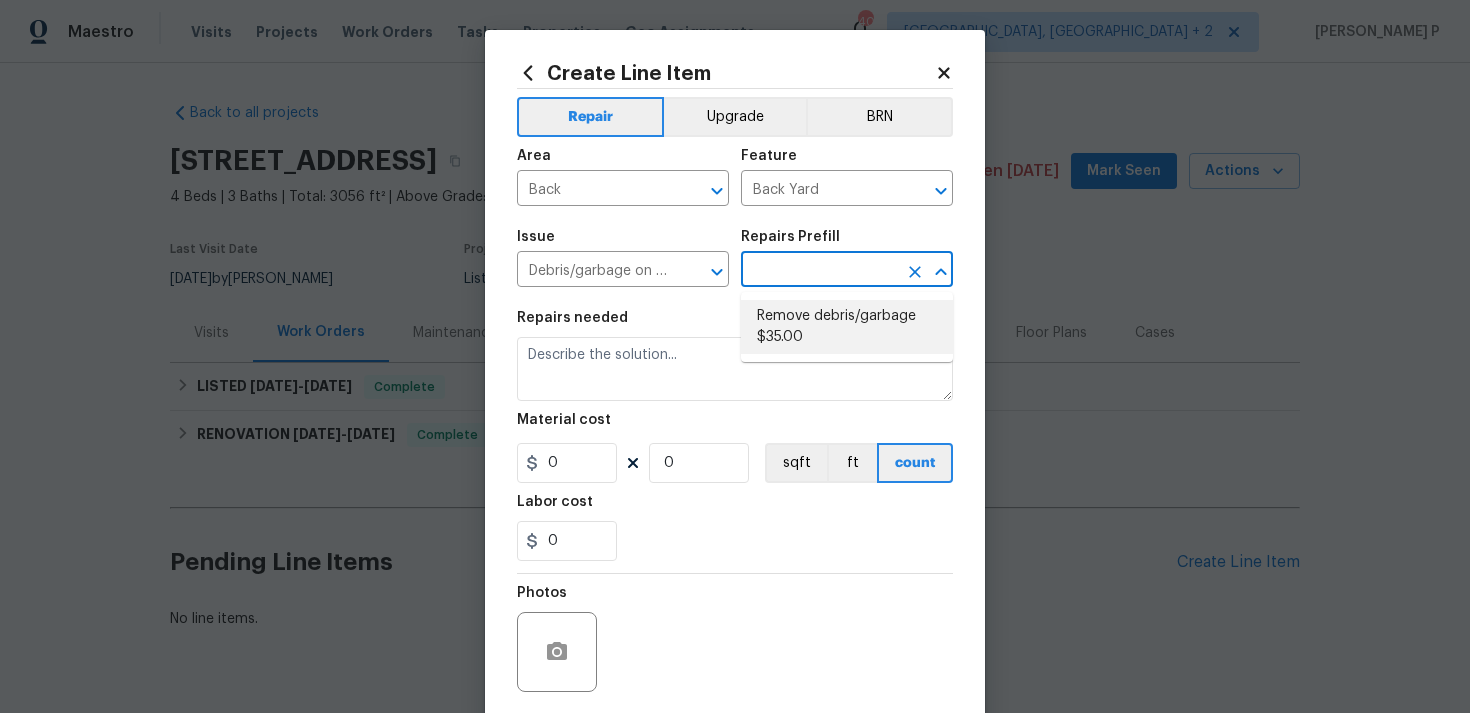 click on "Remove debris/garbage $35.00" at bounding box center [847, 327] 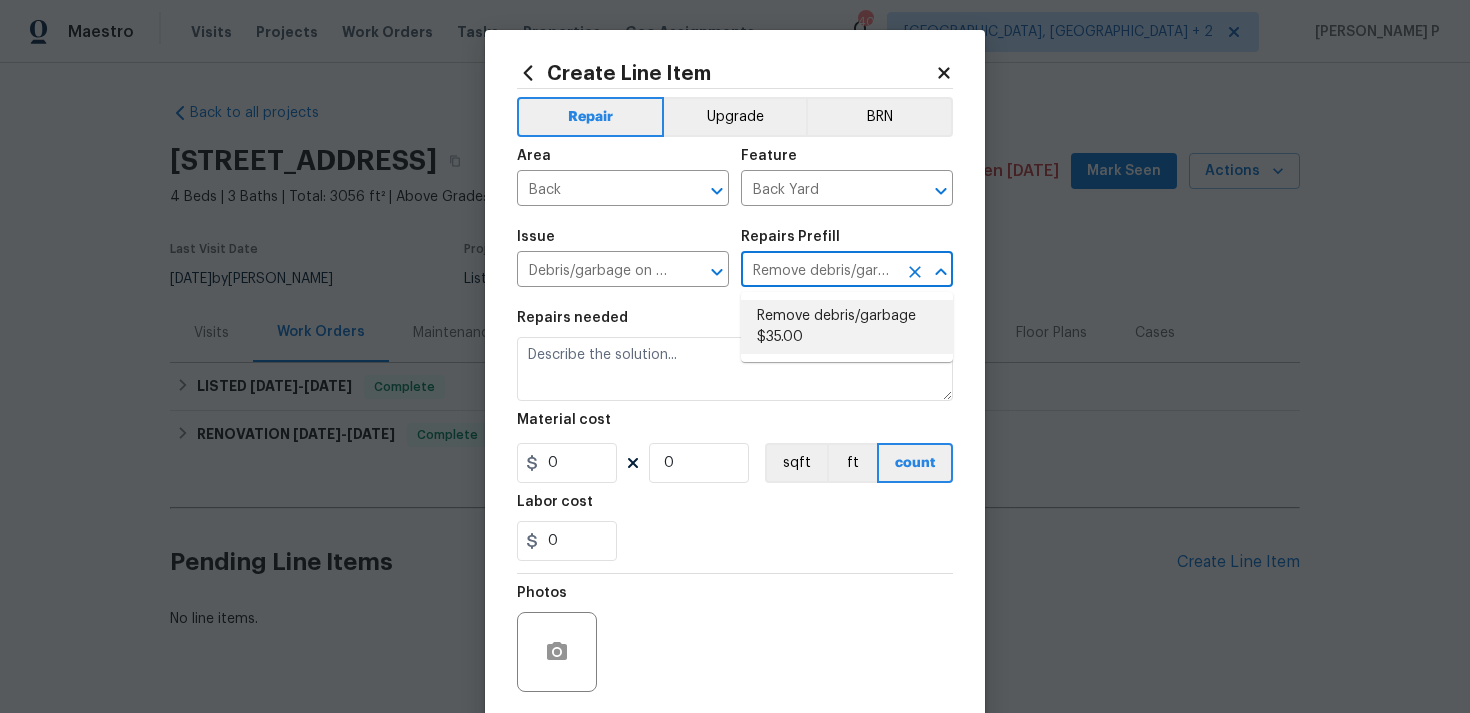 type on "Remove, haul off, and properly dispose of any debris left by seller to offsite location. Cost estimated per cubic yard." 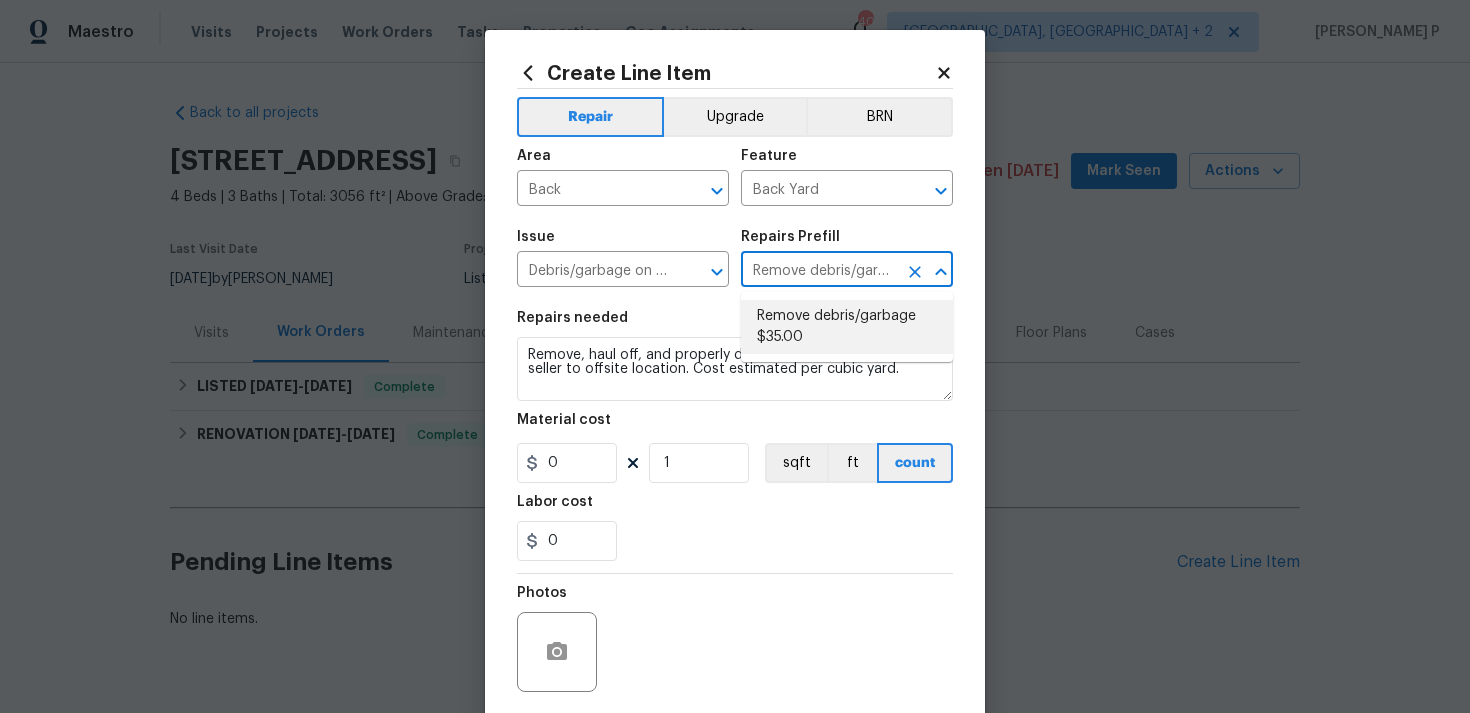 type on "35" 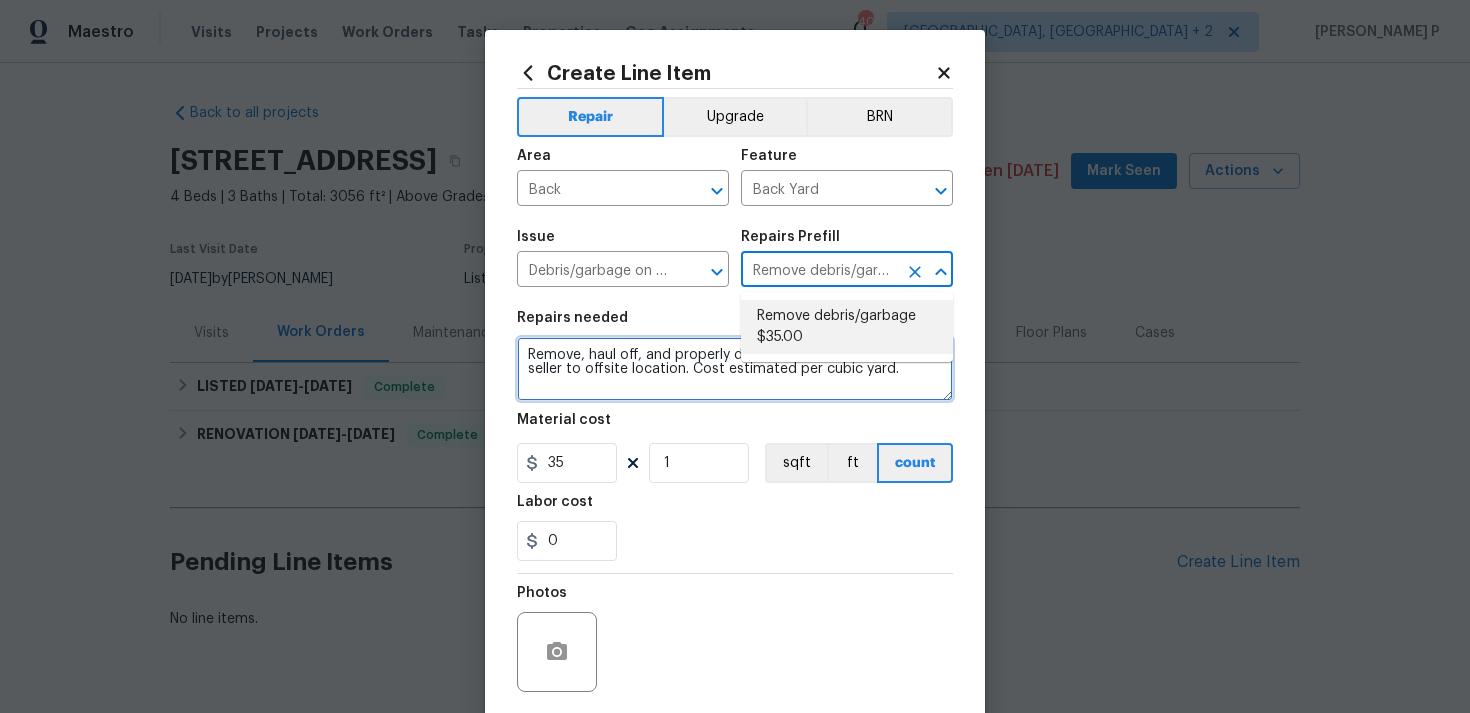 click on "Remove, haul off, and properly dispose of any debris left by seller to offsite location. Cost estimated per cubic yard." at bounding box center [735, 369] 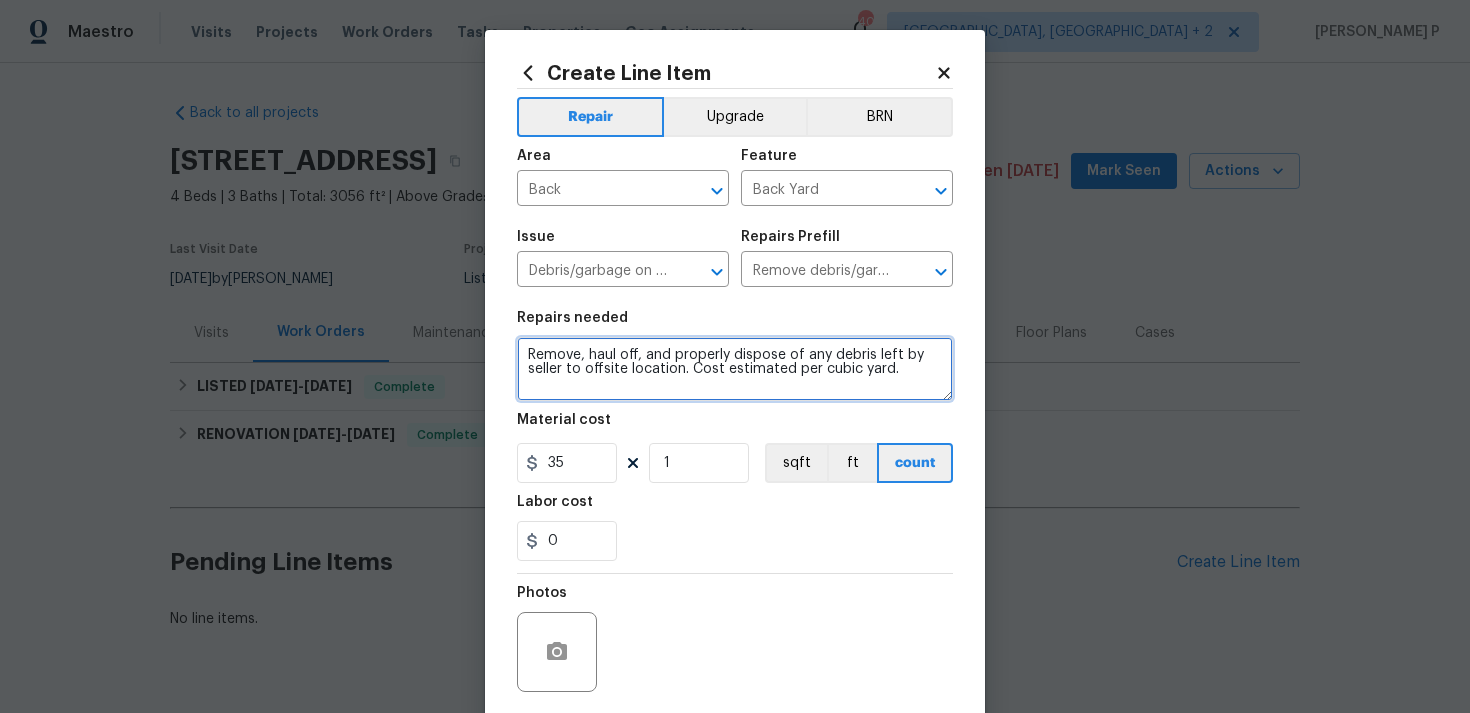 click on "Remove, haul off, and properly dispose of any debris left by seller to offsite location. Cost estimated per cubic yard." at bounding box center (735, 369) 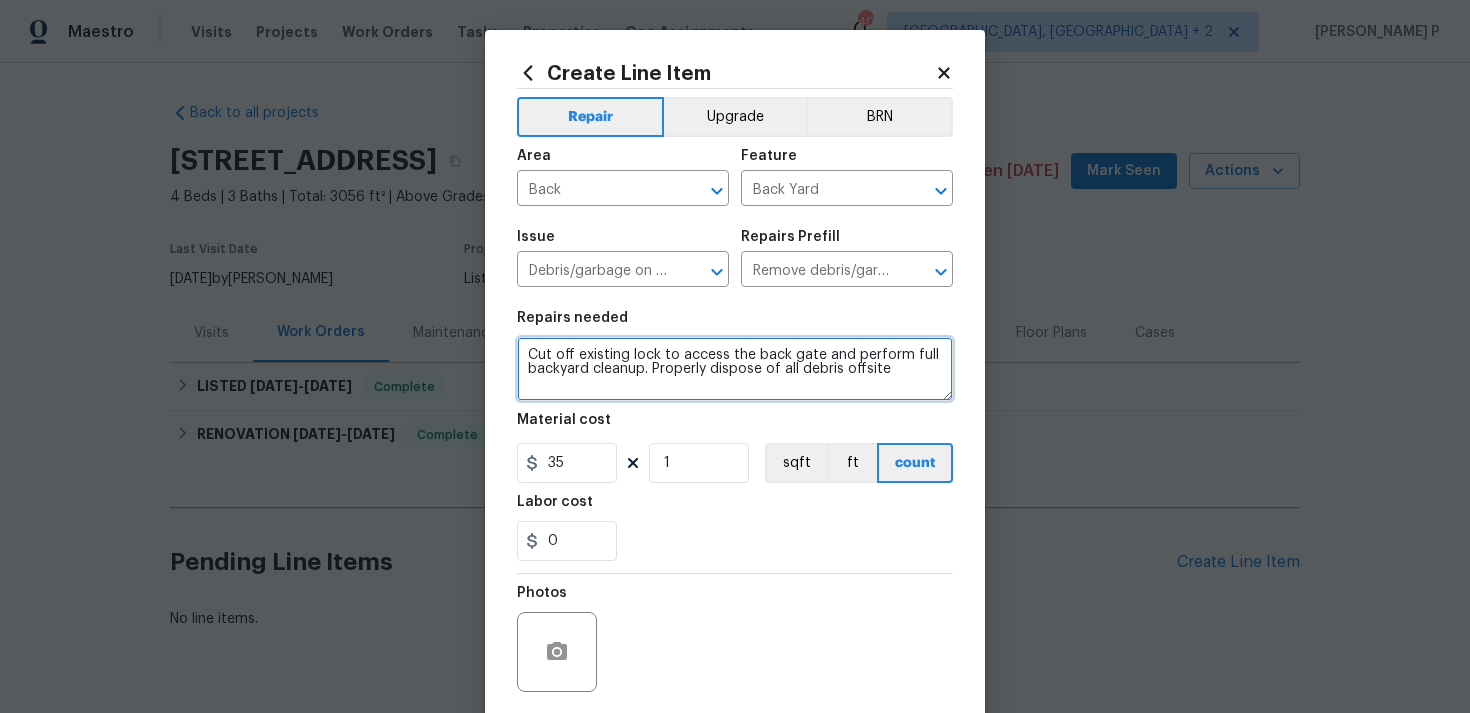 type on "Cut off existing lock to access the back gate and perform full backyard cleanup. Properly dispose of all debris offsite" 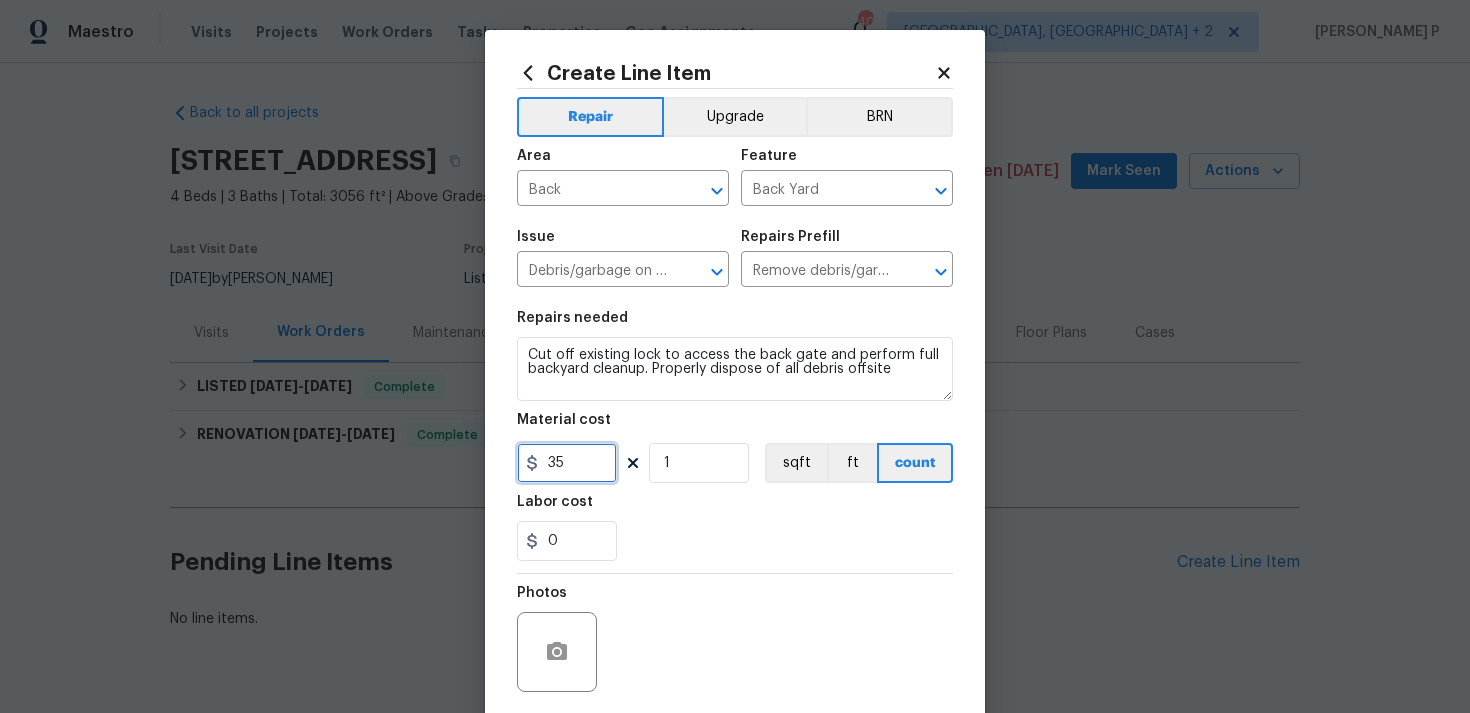 click on "35" at bounding box center (567, 463) 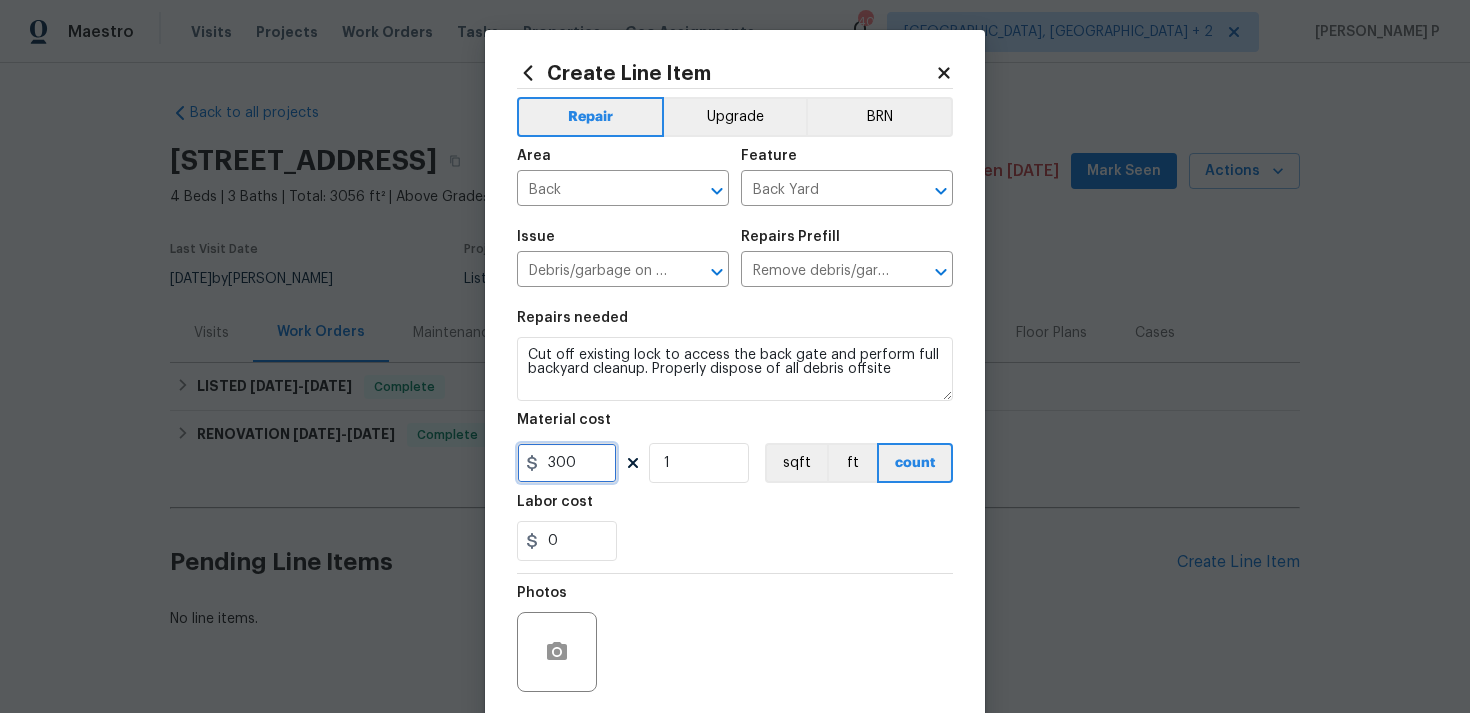 scroll, scrollTop: 149, scrollLeft: 0, axis: vertical 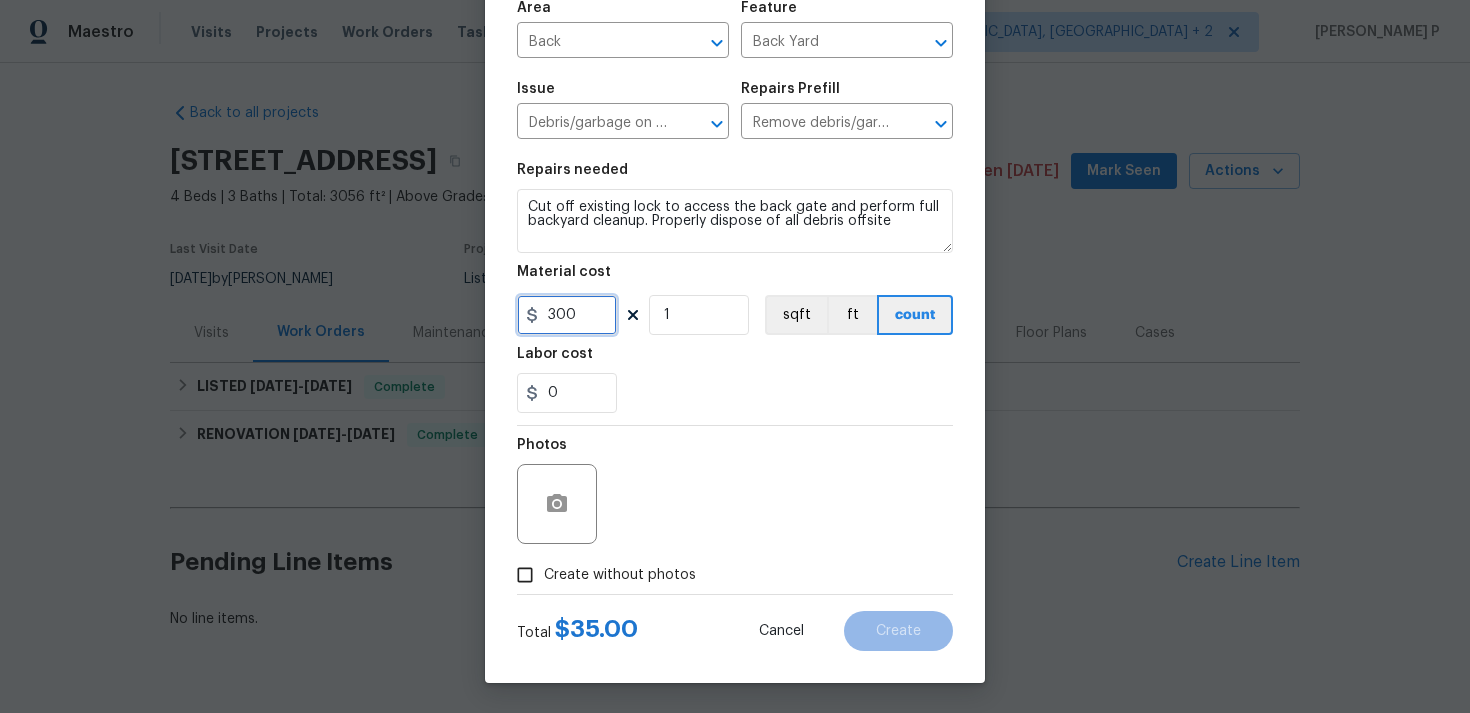 type on "300" 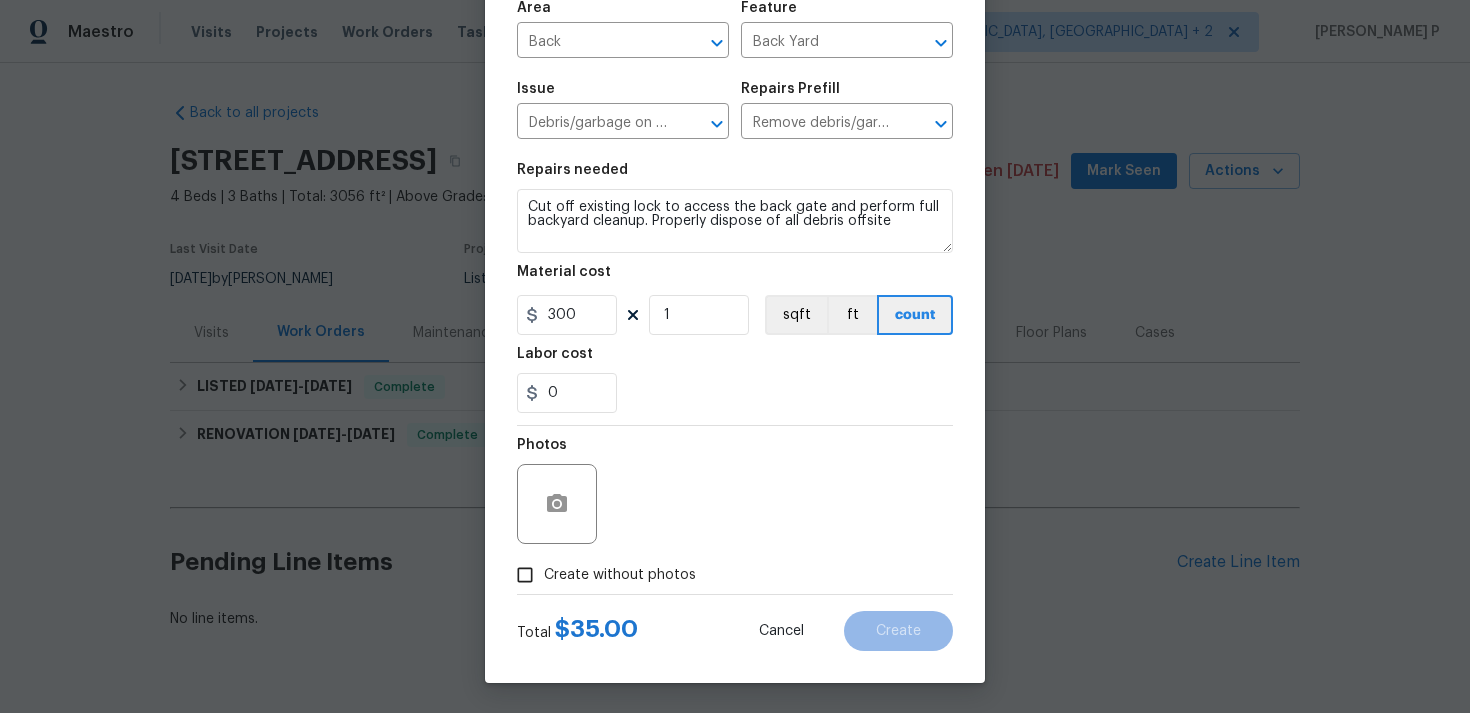 click on "Create without photos" at bounding box center (525, 575) 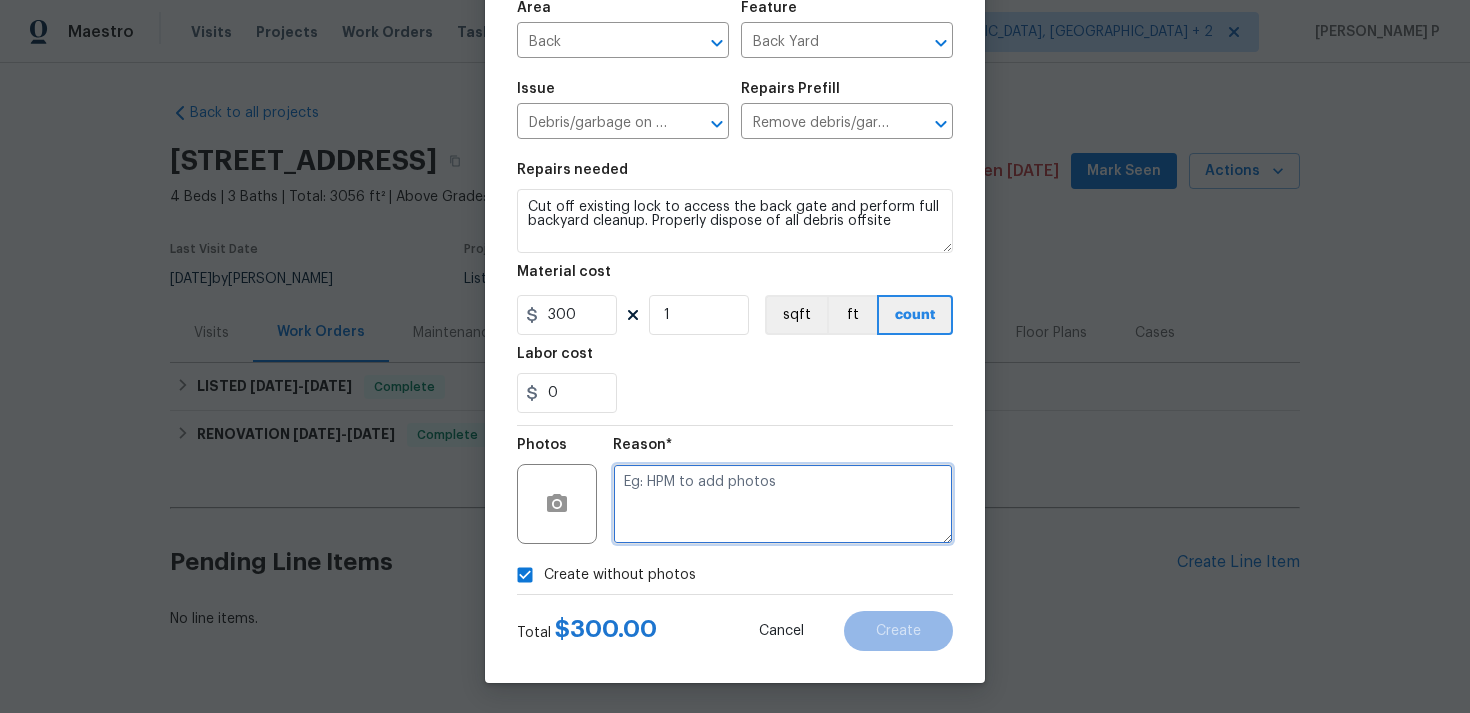 click at bounding box center (783, 504) 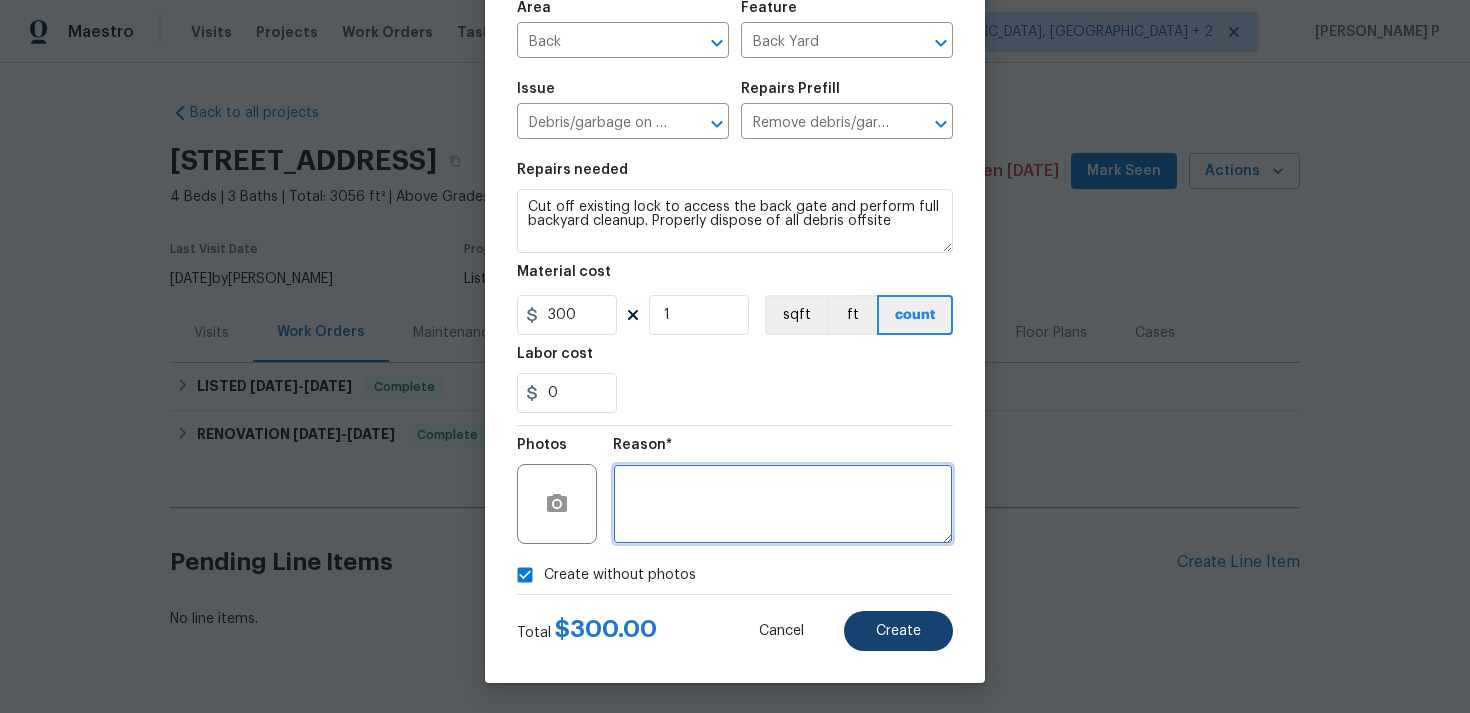type 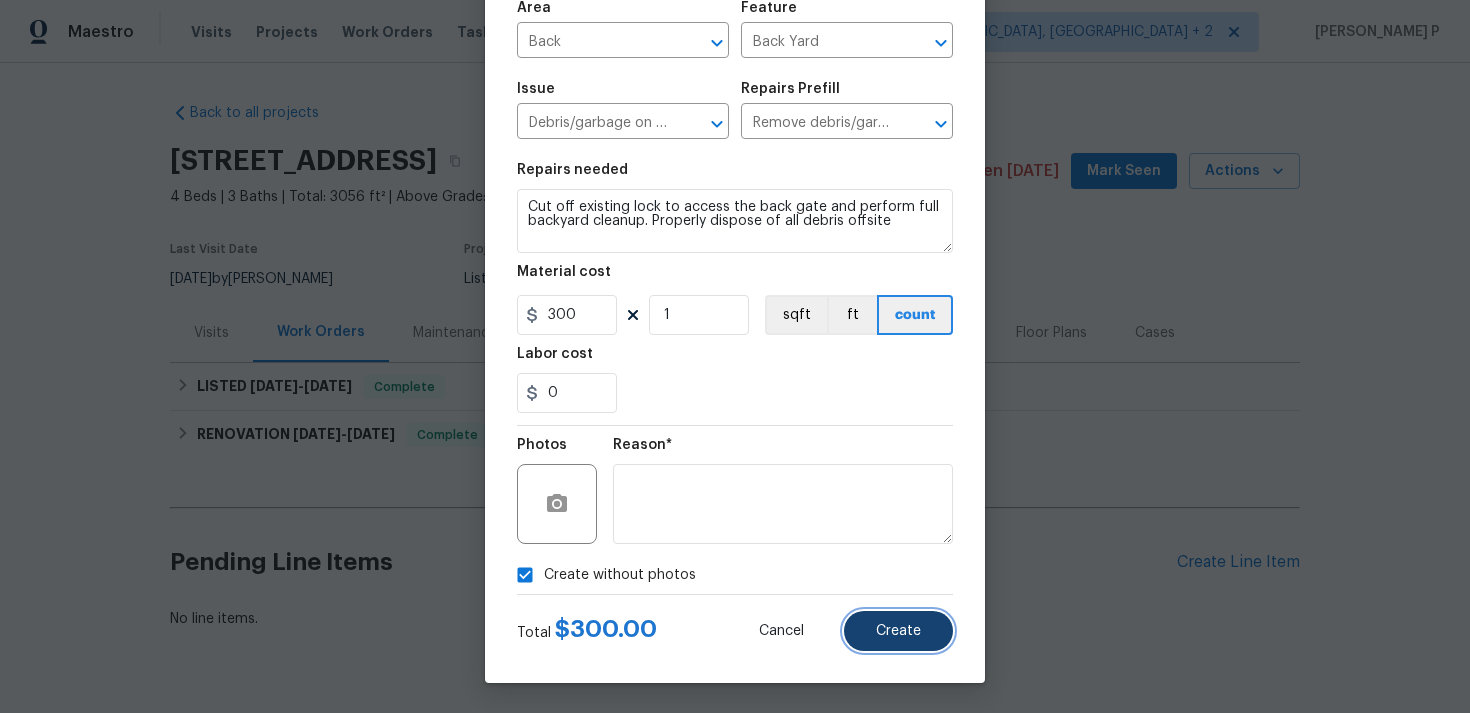 click on "Create" at bounding box center (898, 631) 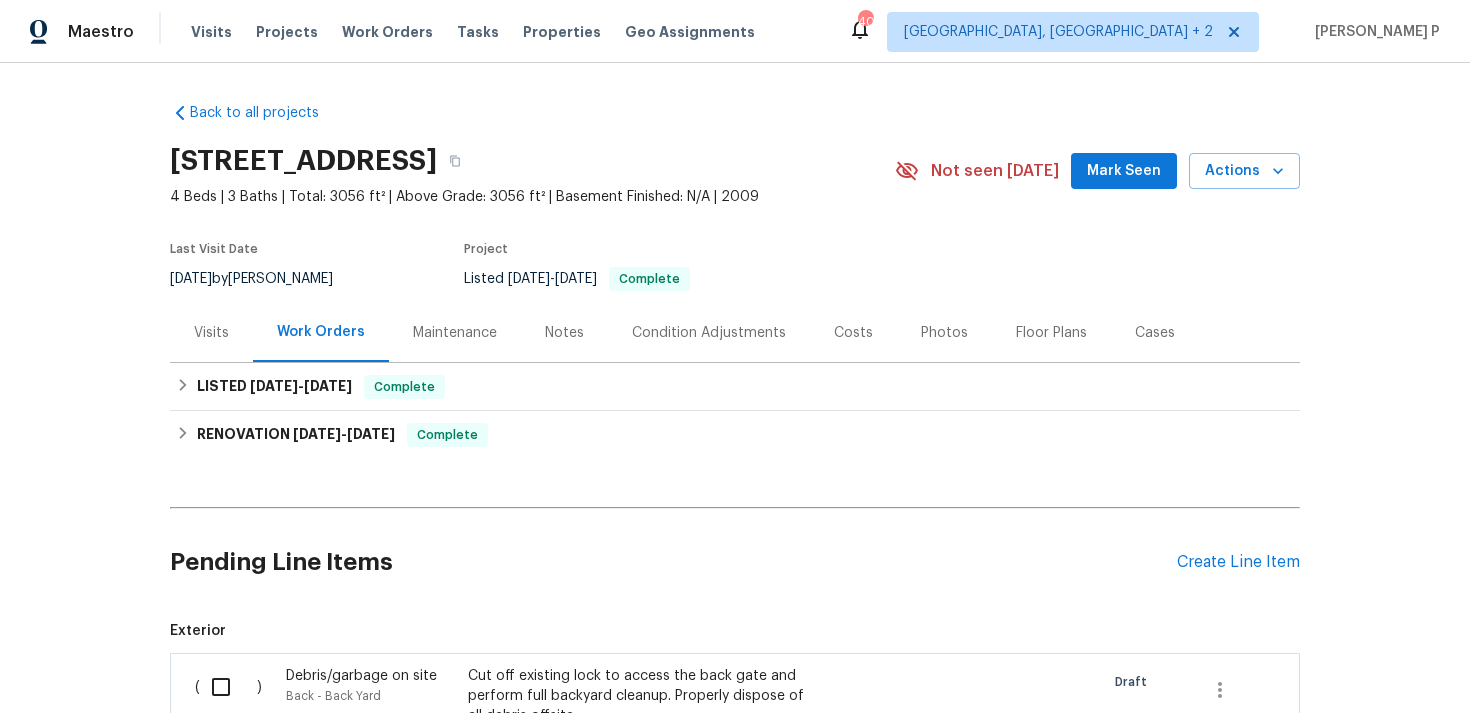 scroll, scrollTop: 300, scrollLeft: 0, axis: vertical 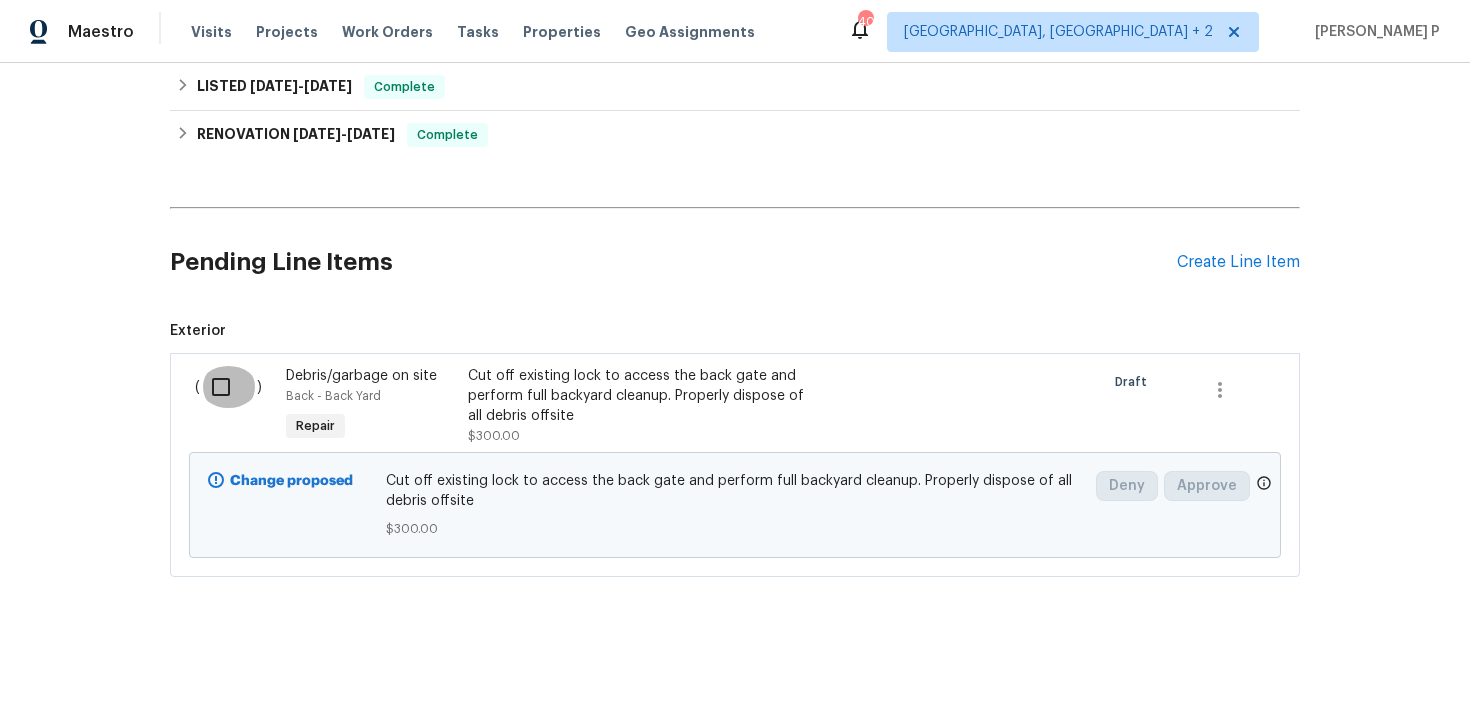 click at bounding box center (228, 387) 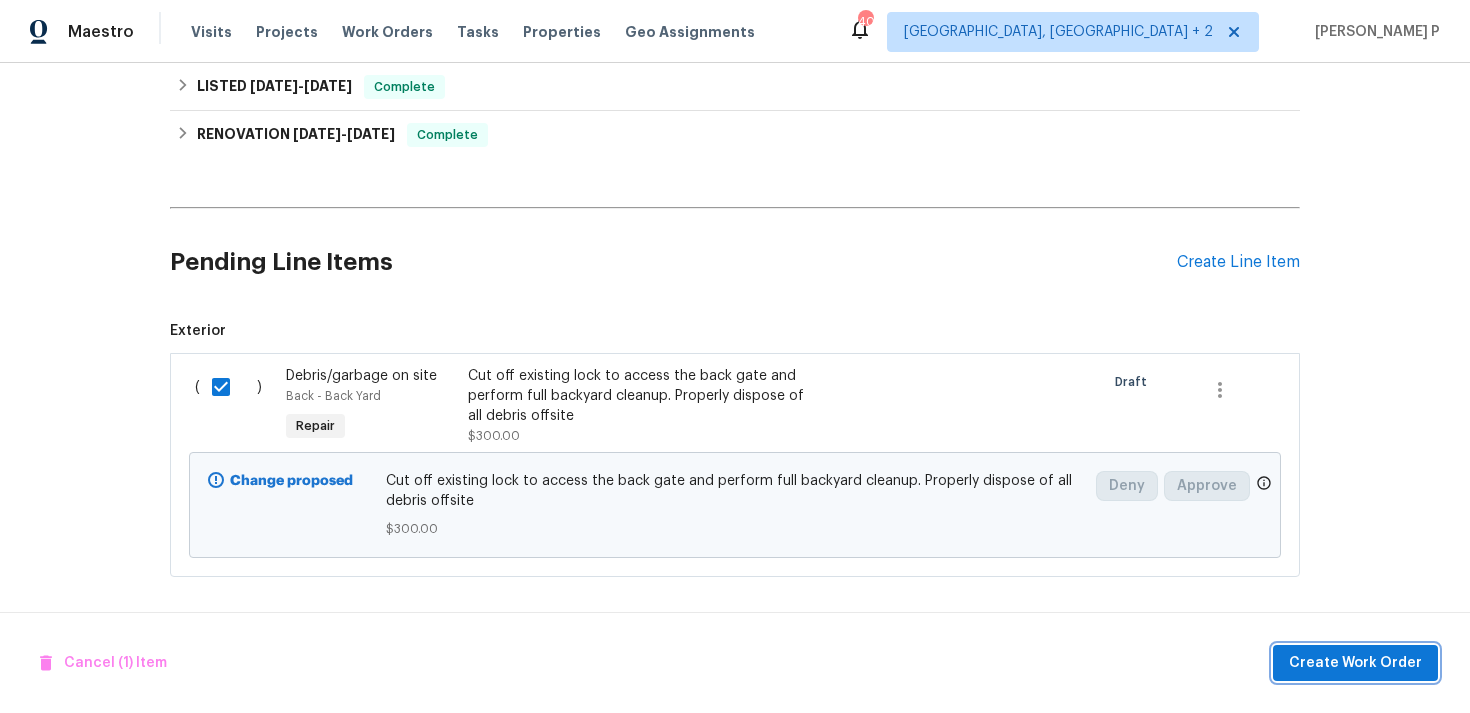 click on "Create Work Order" at bounding box center [1355, 663] 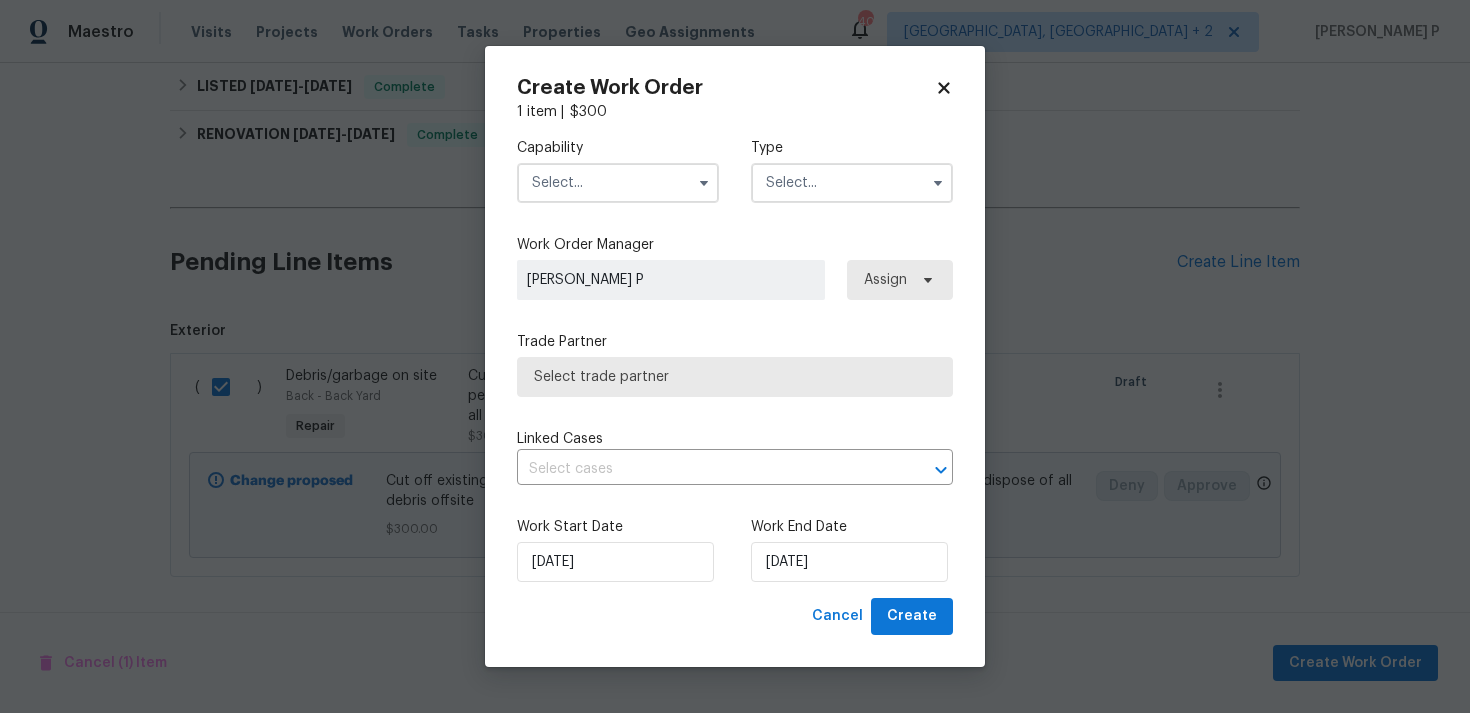 click at bounding box center (852, 183) 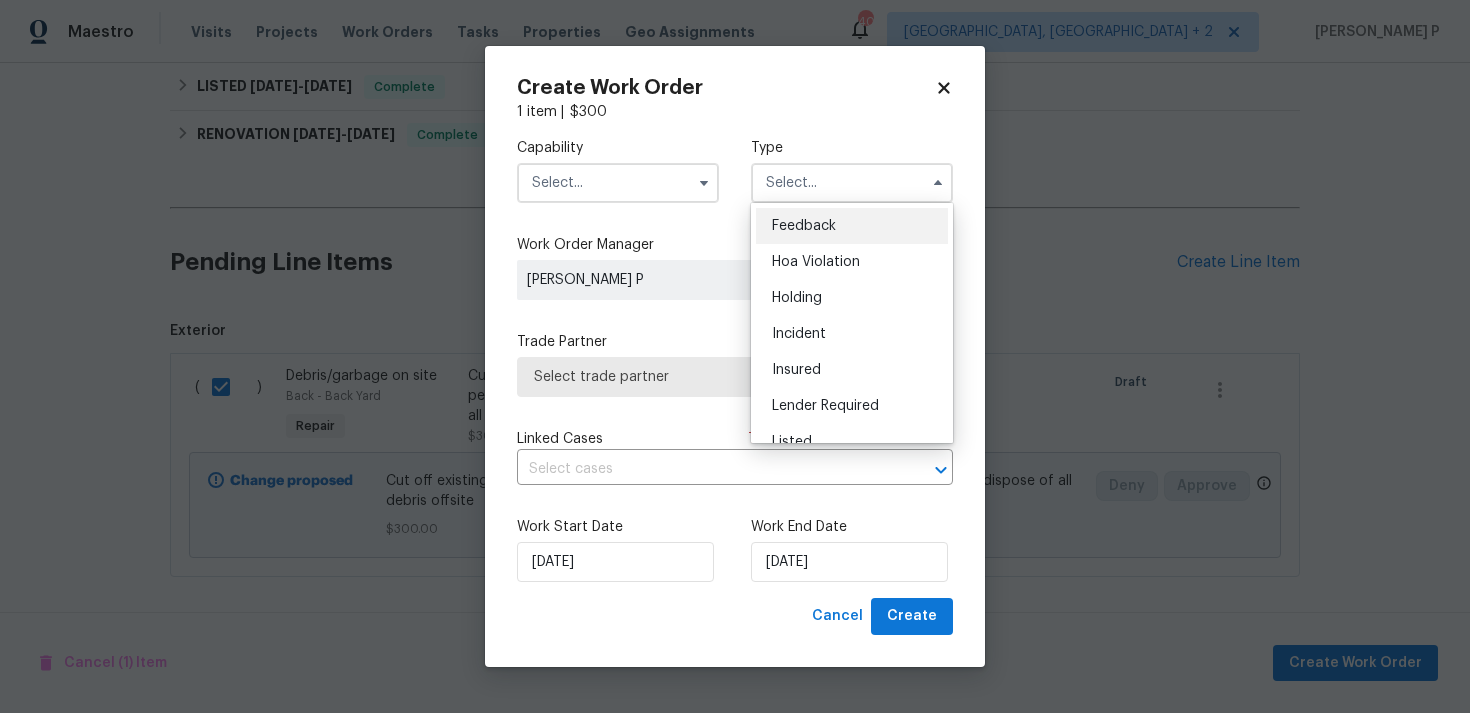 click on "Feedback" at bounding box center (804, 226) 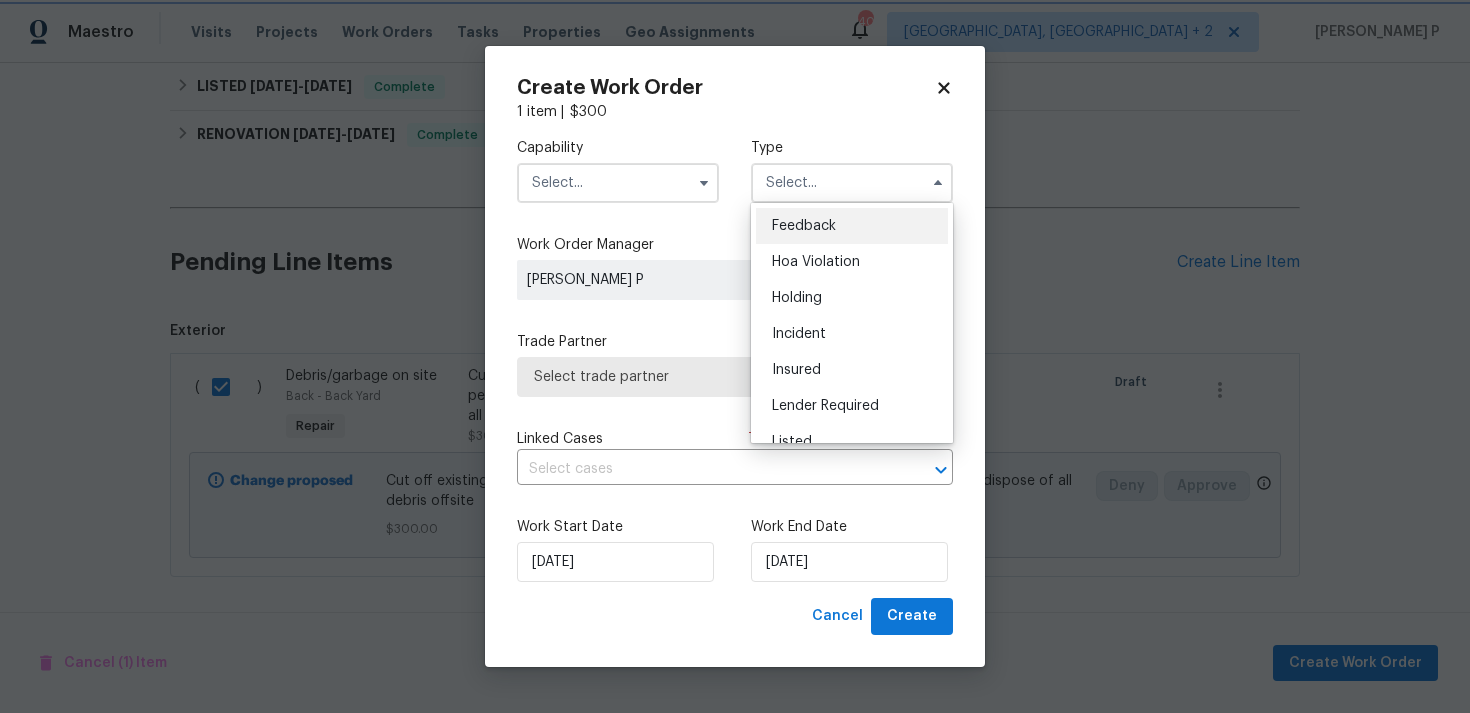 type on "Feedback" 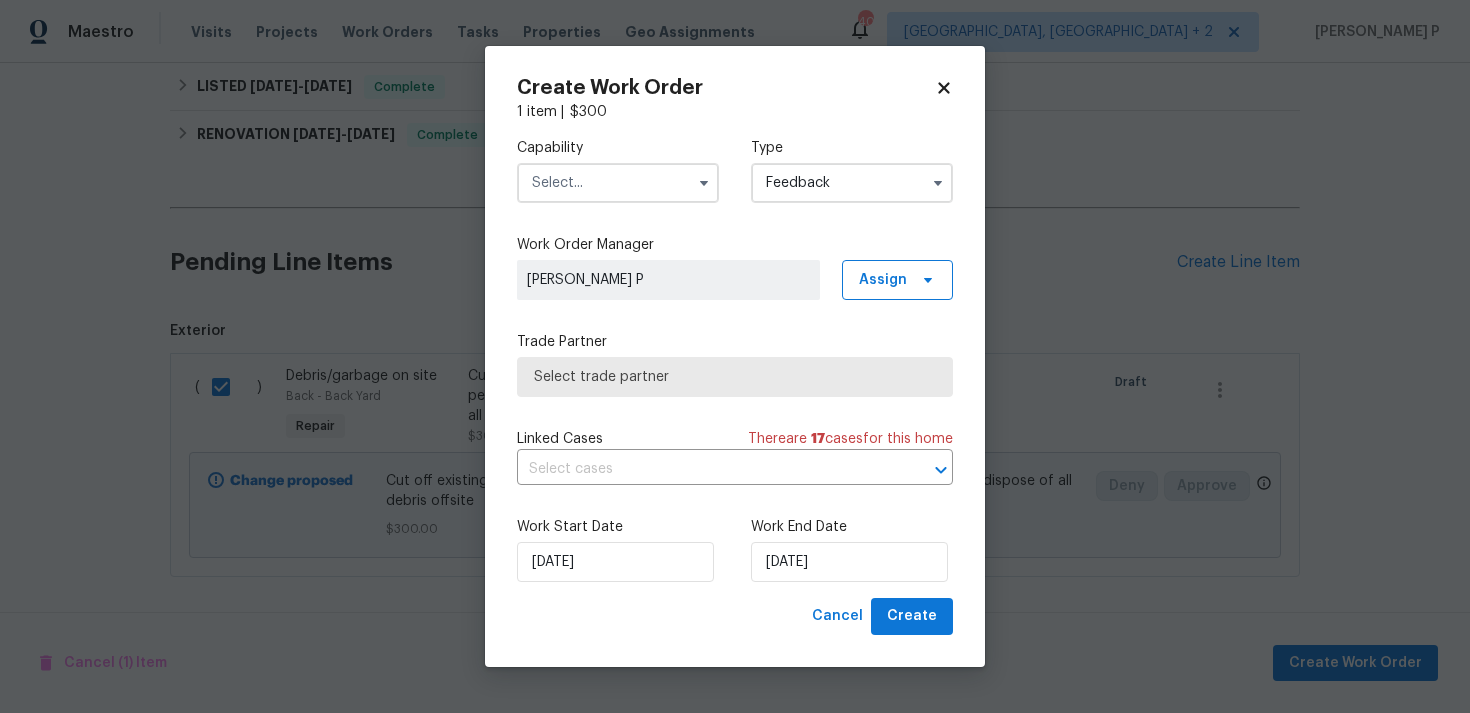 click at bounding box center (618, 183) 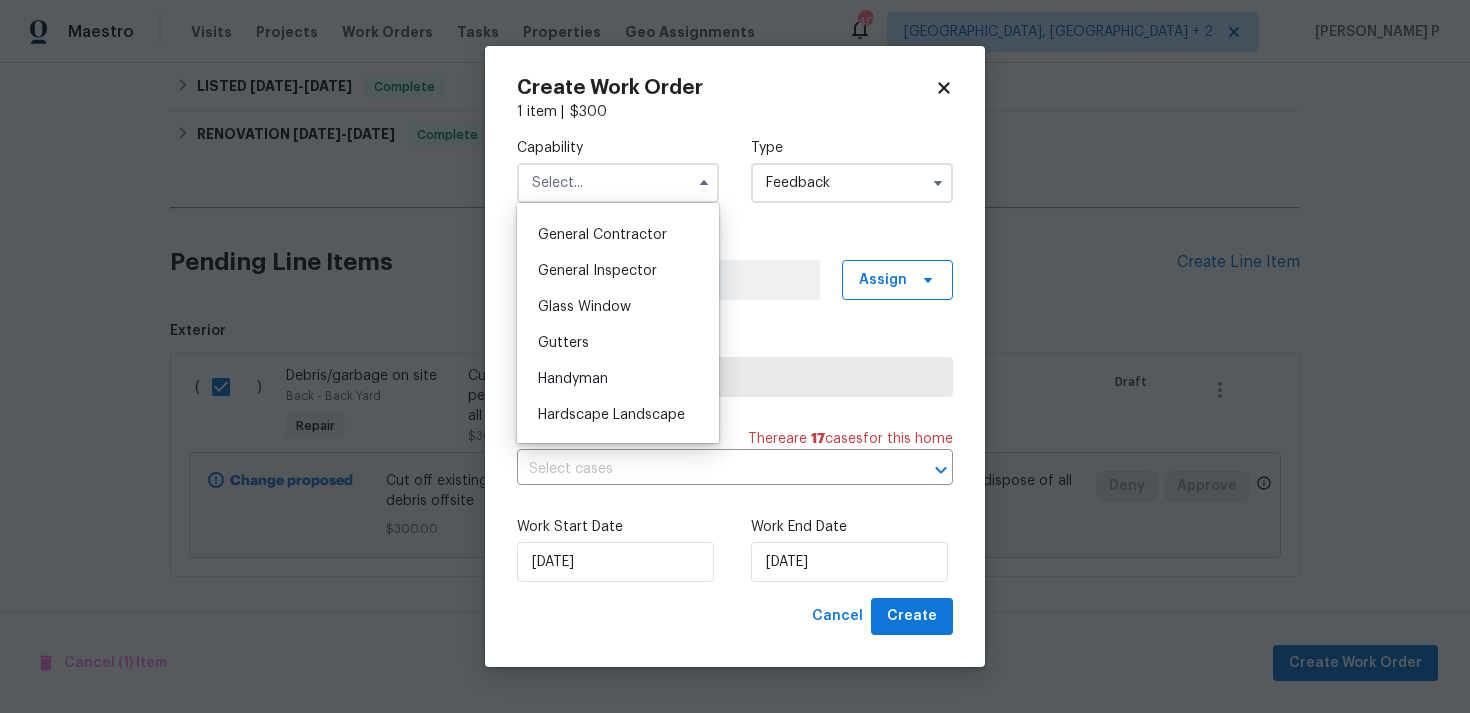 scroll, scrollTop: 959, scrollLeft: 0, axis: vertical 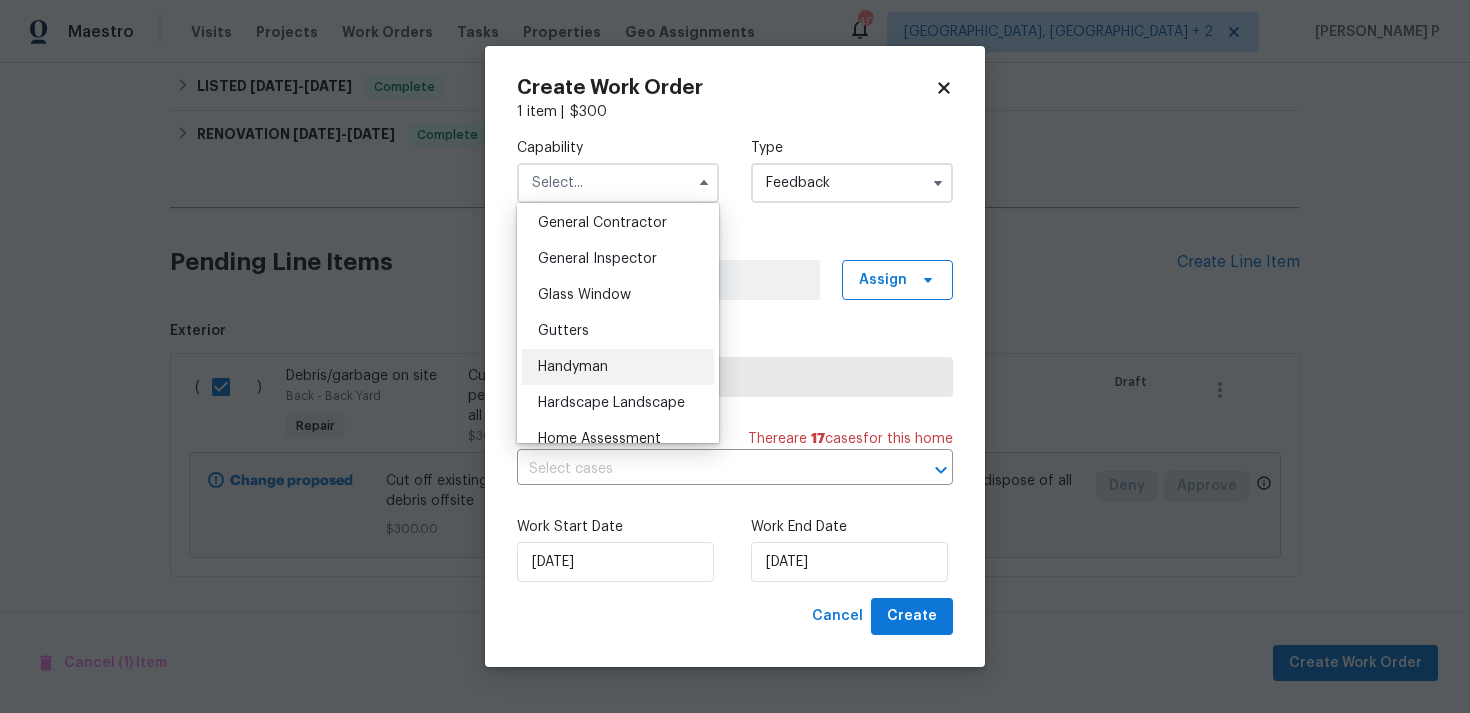 click on "Handyman" at bounding box center (573, 367) 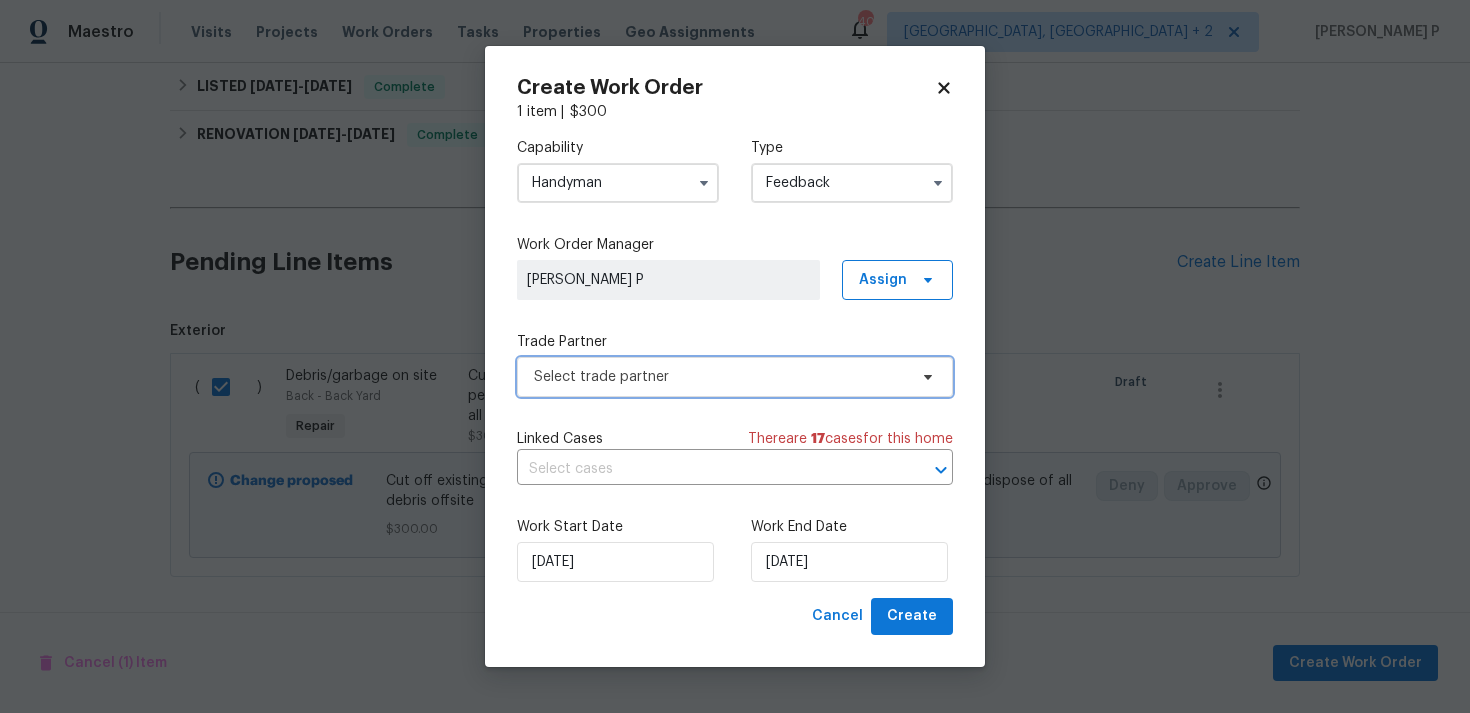 click on "Select trade partner" at bounding box center [720, 377] 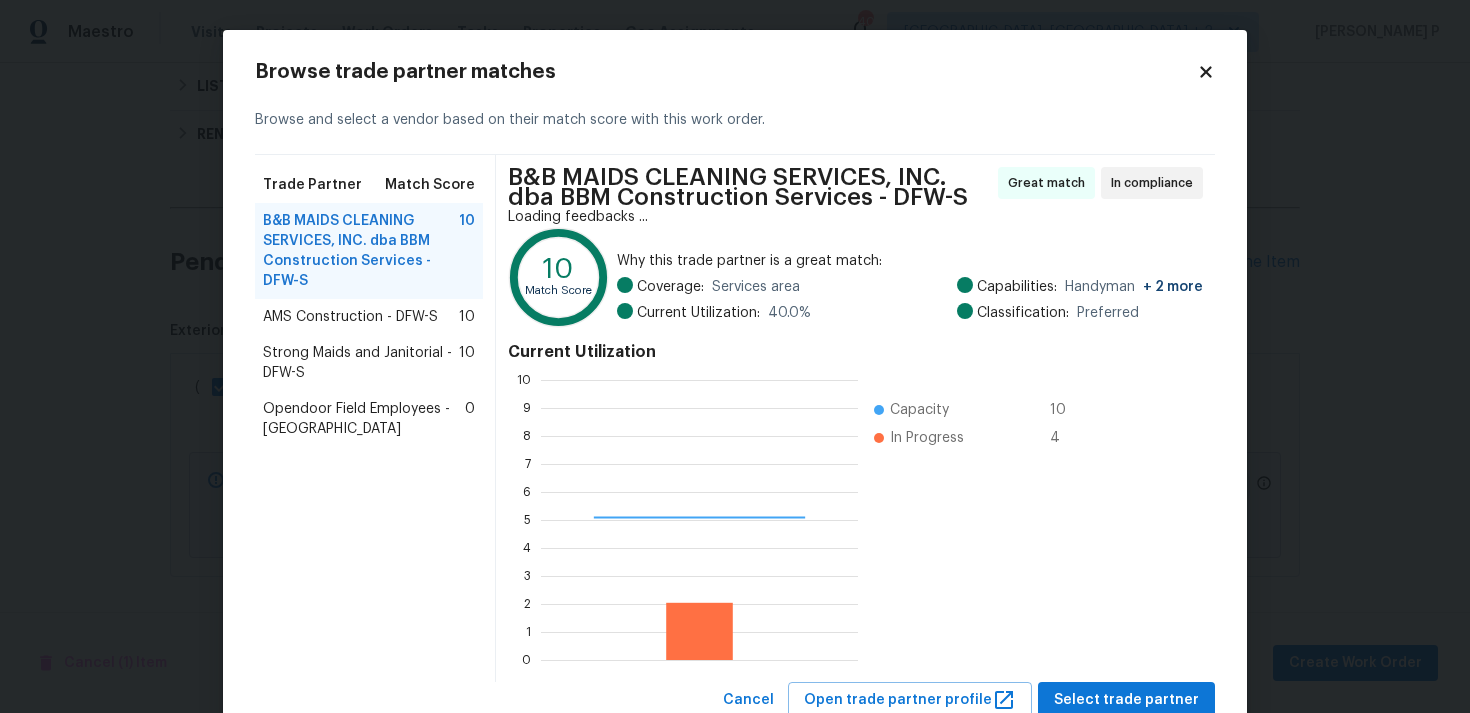 scroll, scrollTop: 2, scrollLeft: 2, axis: both 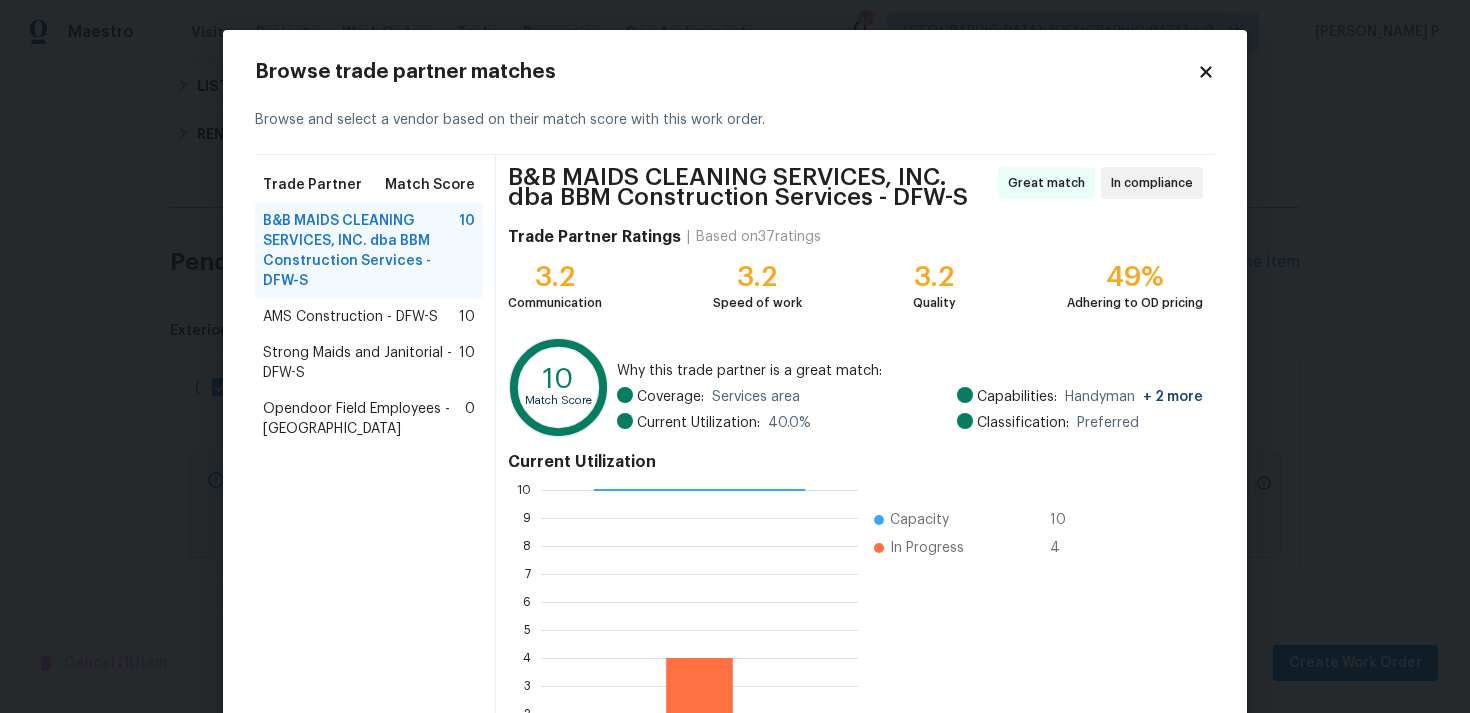 click 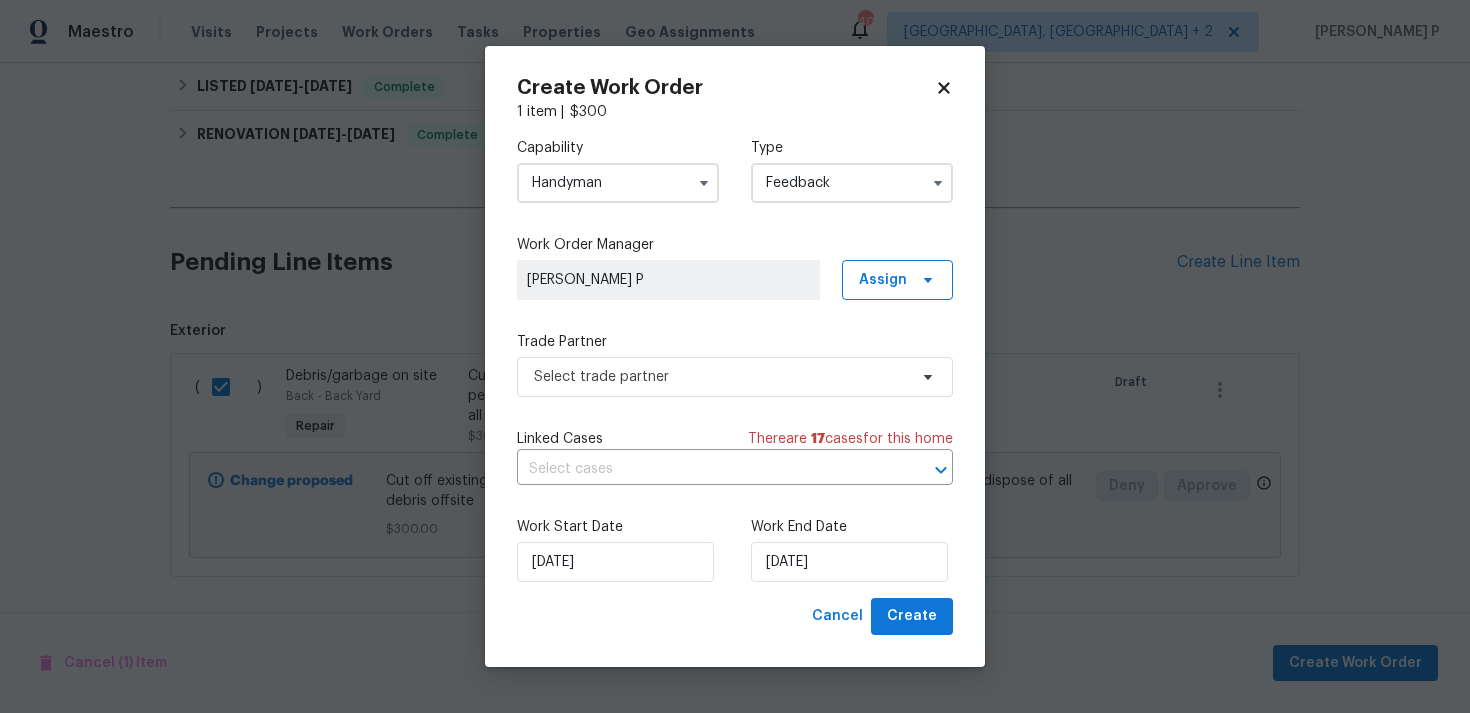 click on "Handyman" at bounding box center (618, 183) 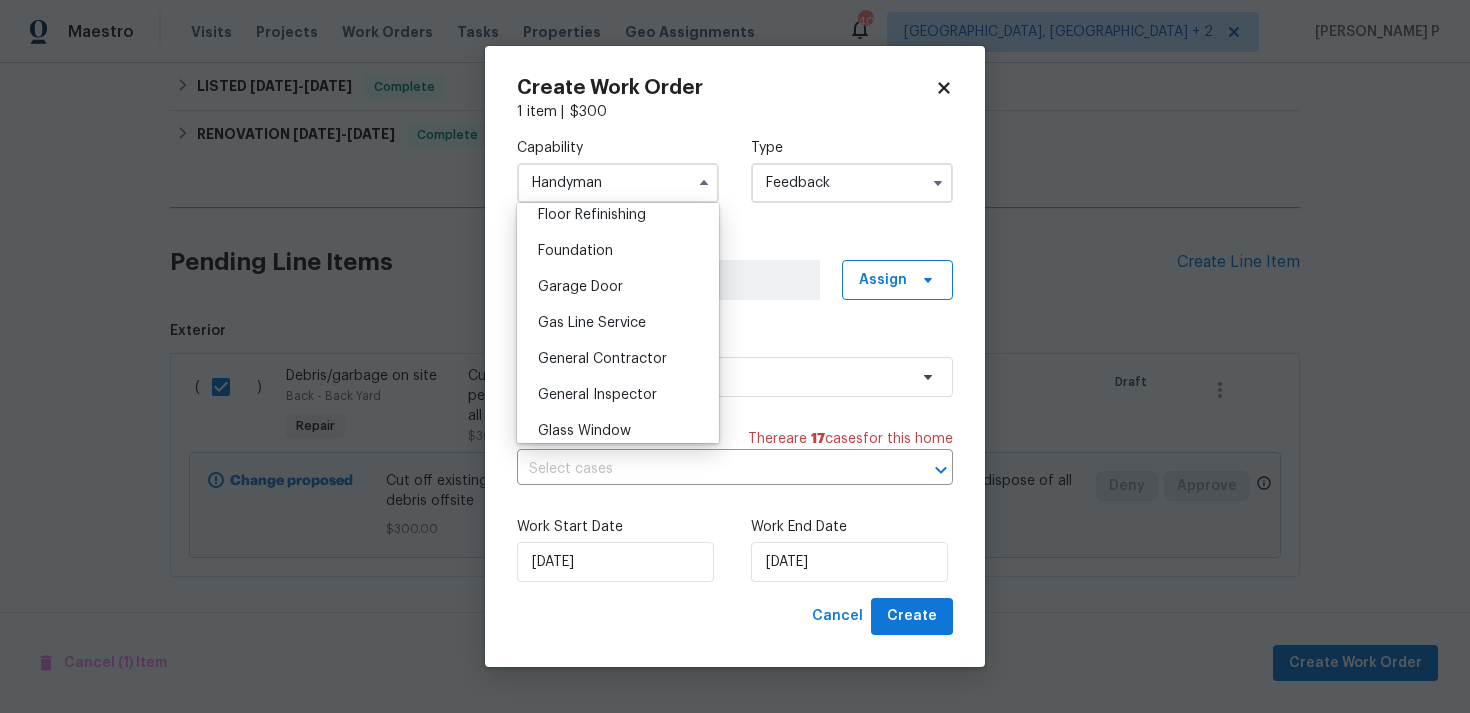 scroll, scrollTop: 868, scrollLeft: 0, axis: vertical 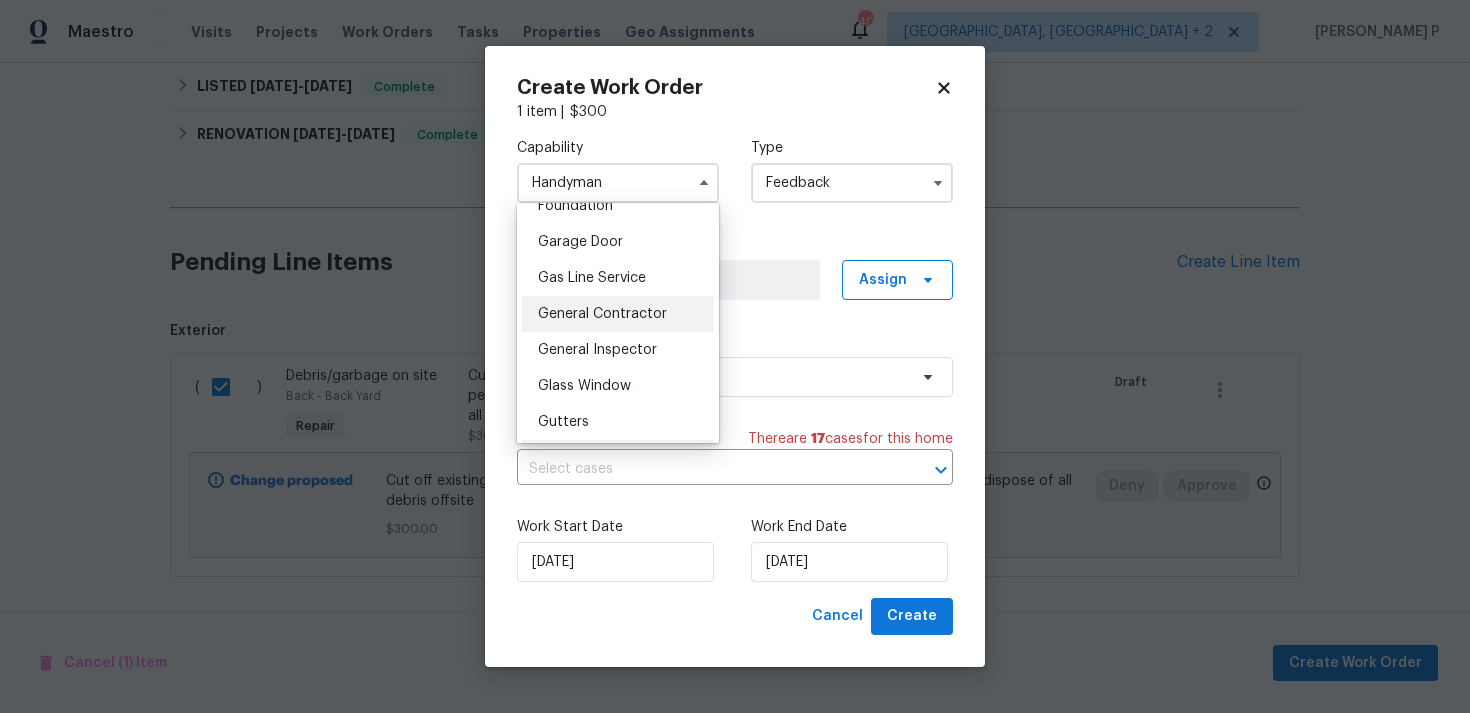 click on "General Contractor" at bounding box center [602, 314] 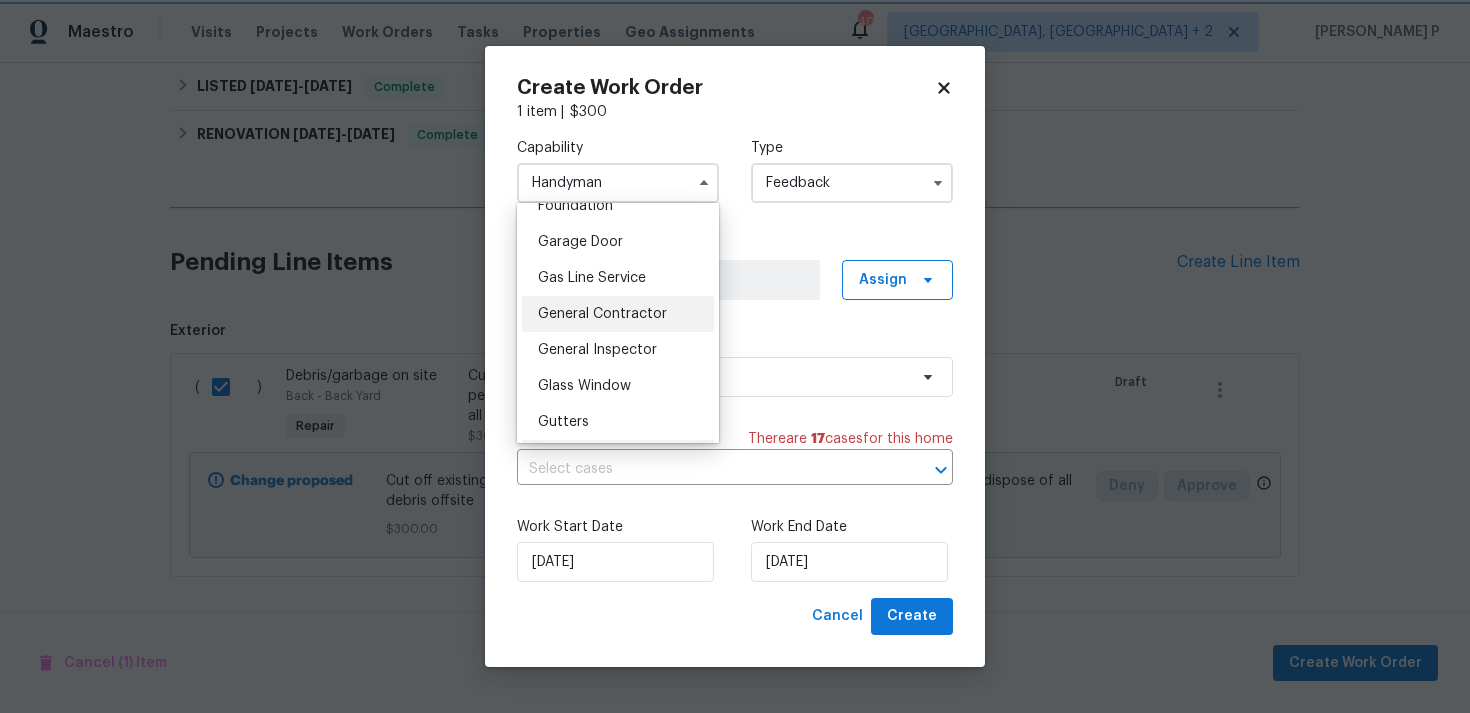 type on "General Contractor" 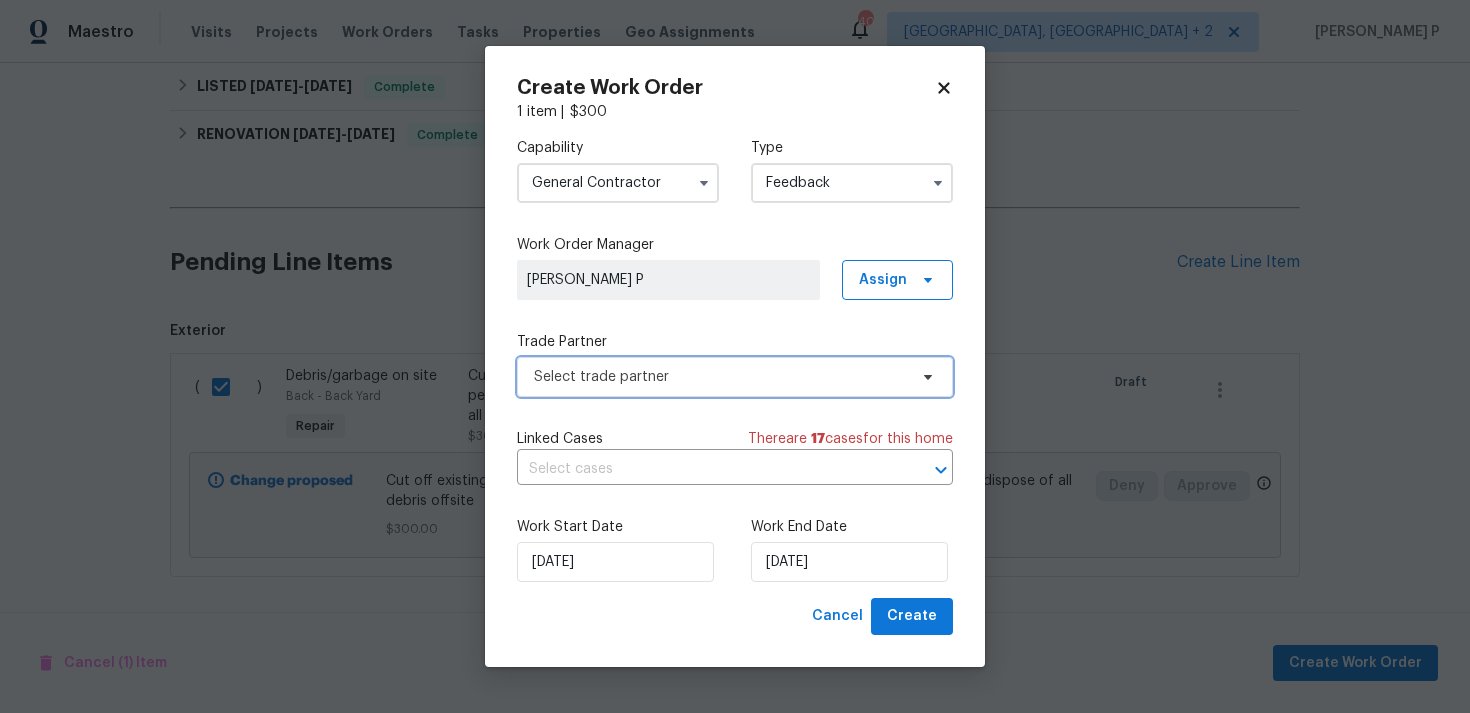 click on "Select trade partner" at bounding box center (720, 377) 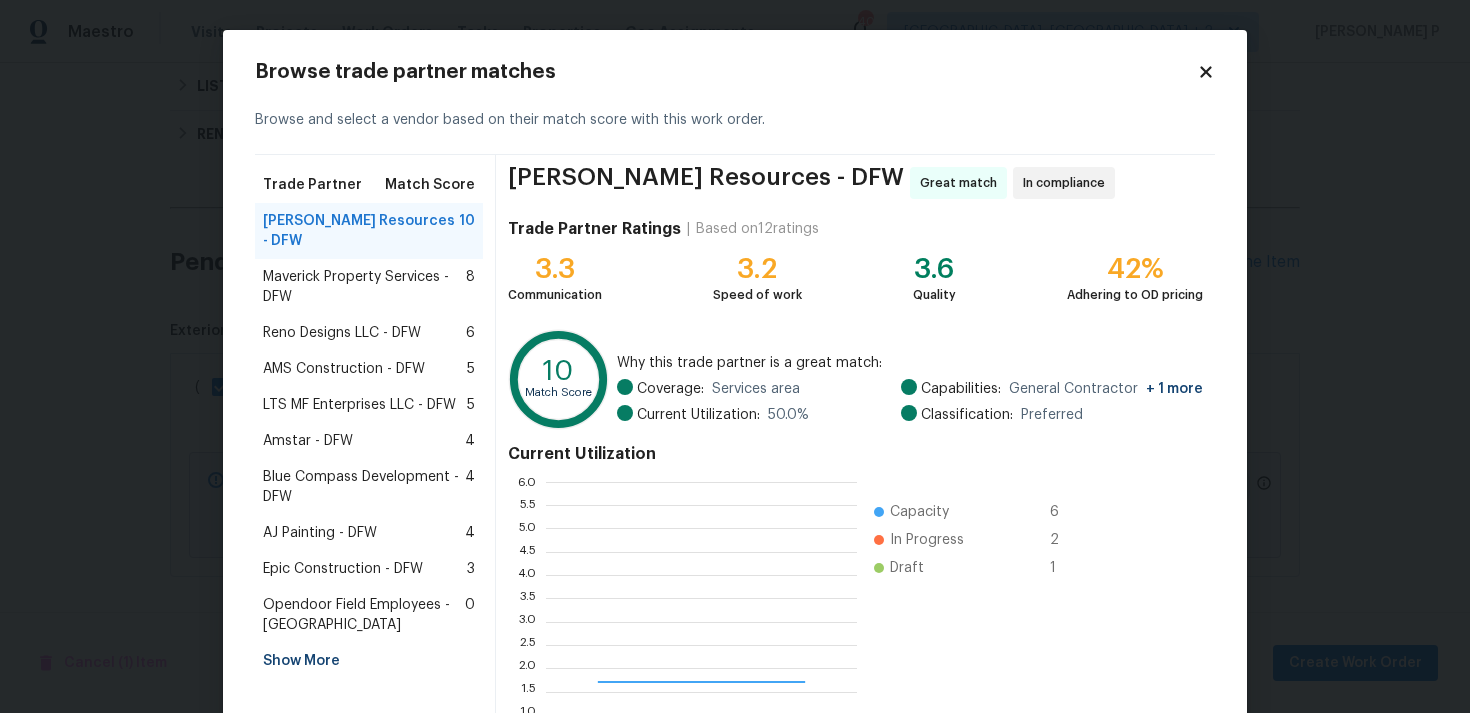 scroll, scrollTop: 2, scrollLeft: 1, axis: both 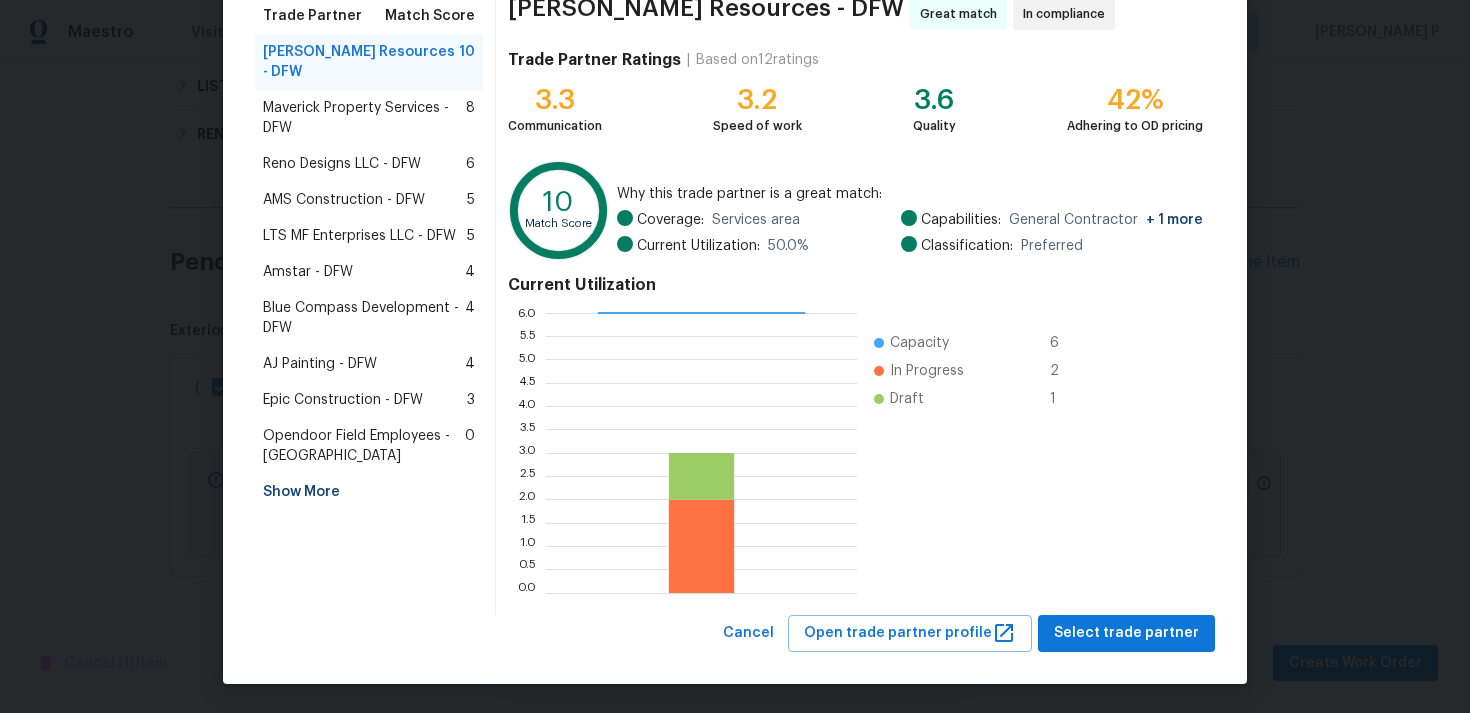 click on "Epic Construction - DFW 3" at bounding box center [369, 400] 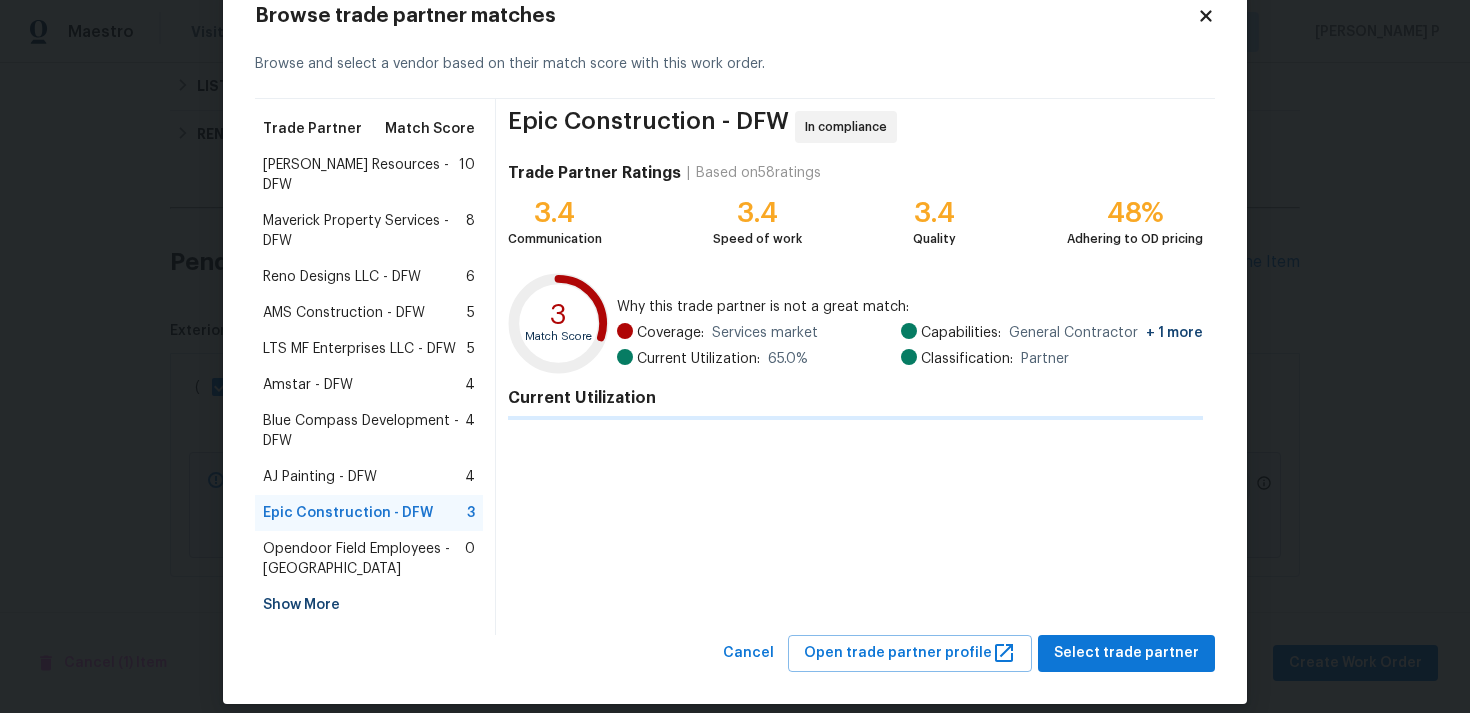 scroll, scrollTop: 169, scrollLeft: 0, axis: vertical 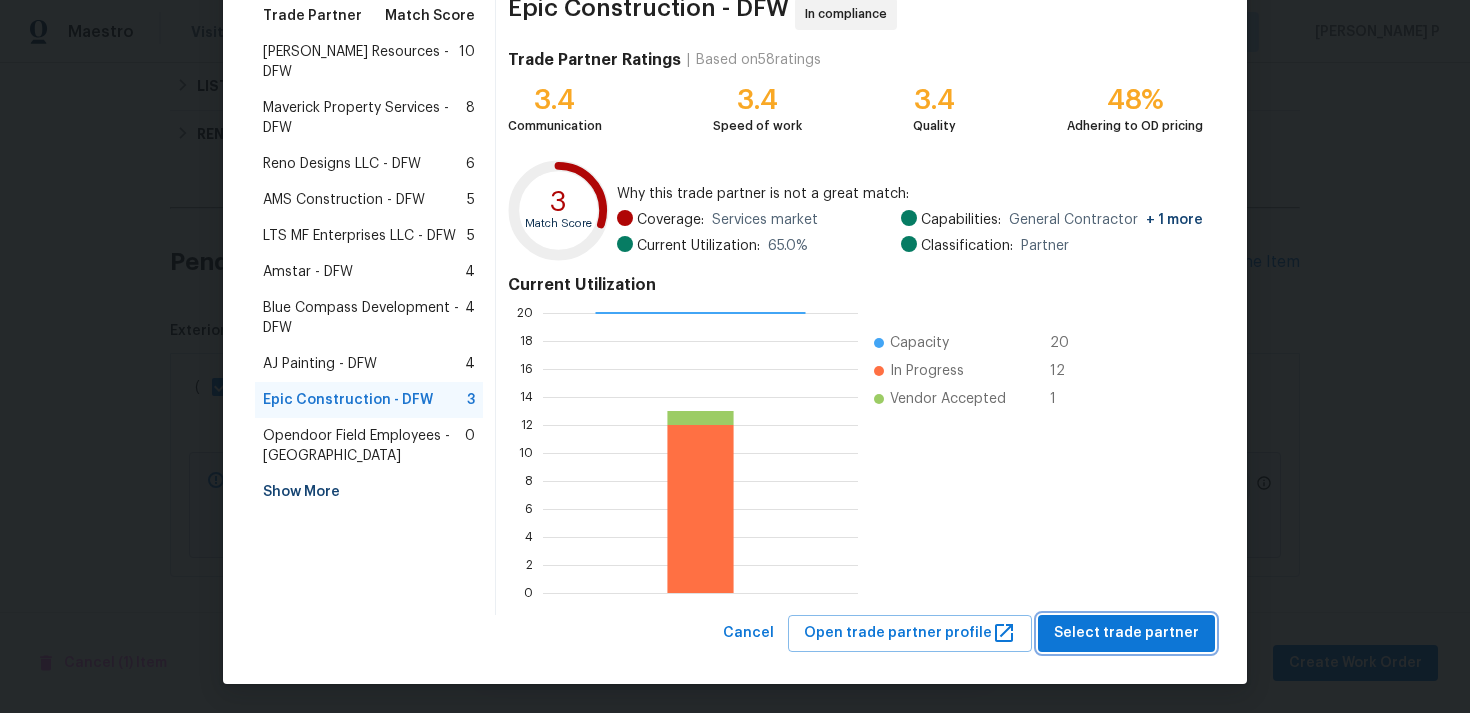 click on "Select trade partner" at bounding box center (1126, 633) 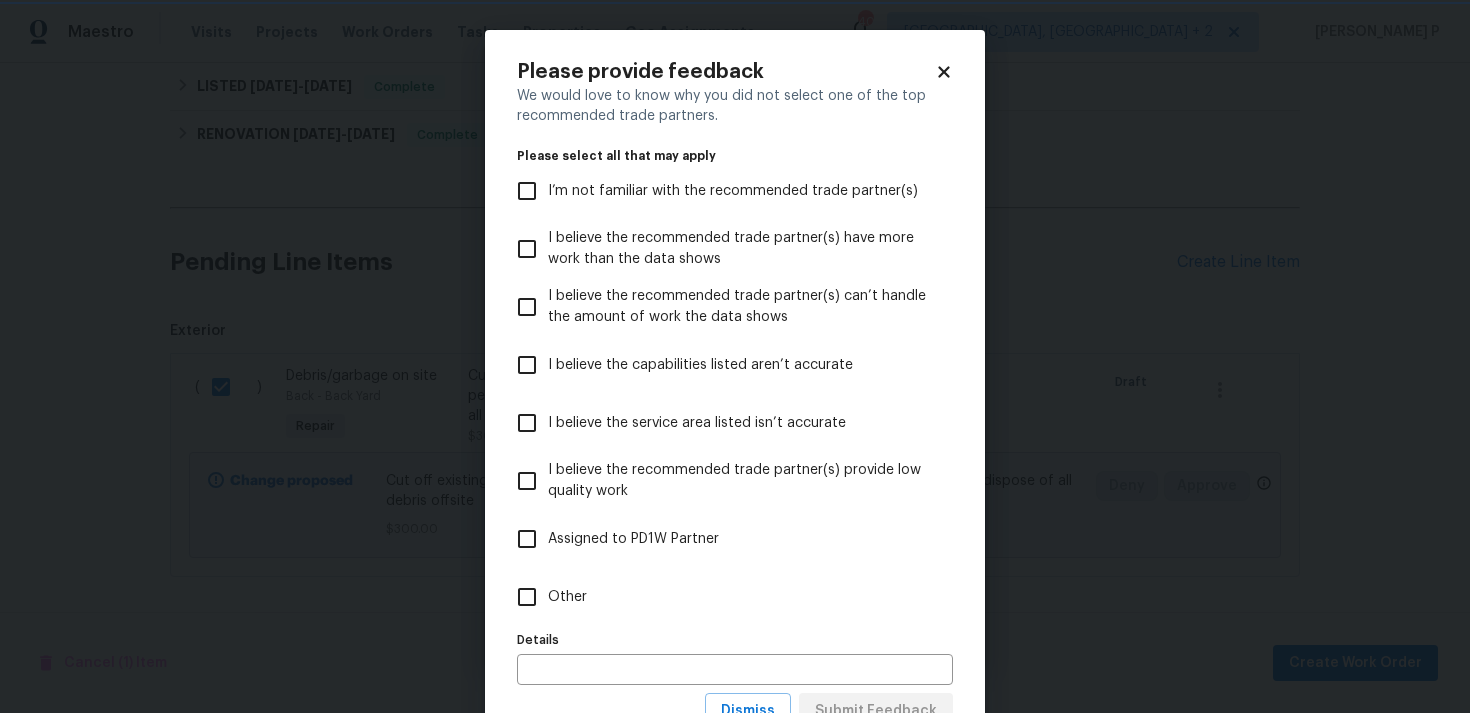 scroll, scrollTop: 0, scrollLeft: 0, axis: both 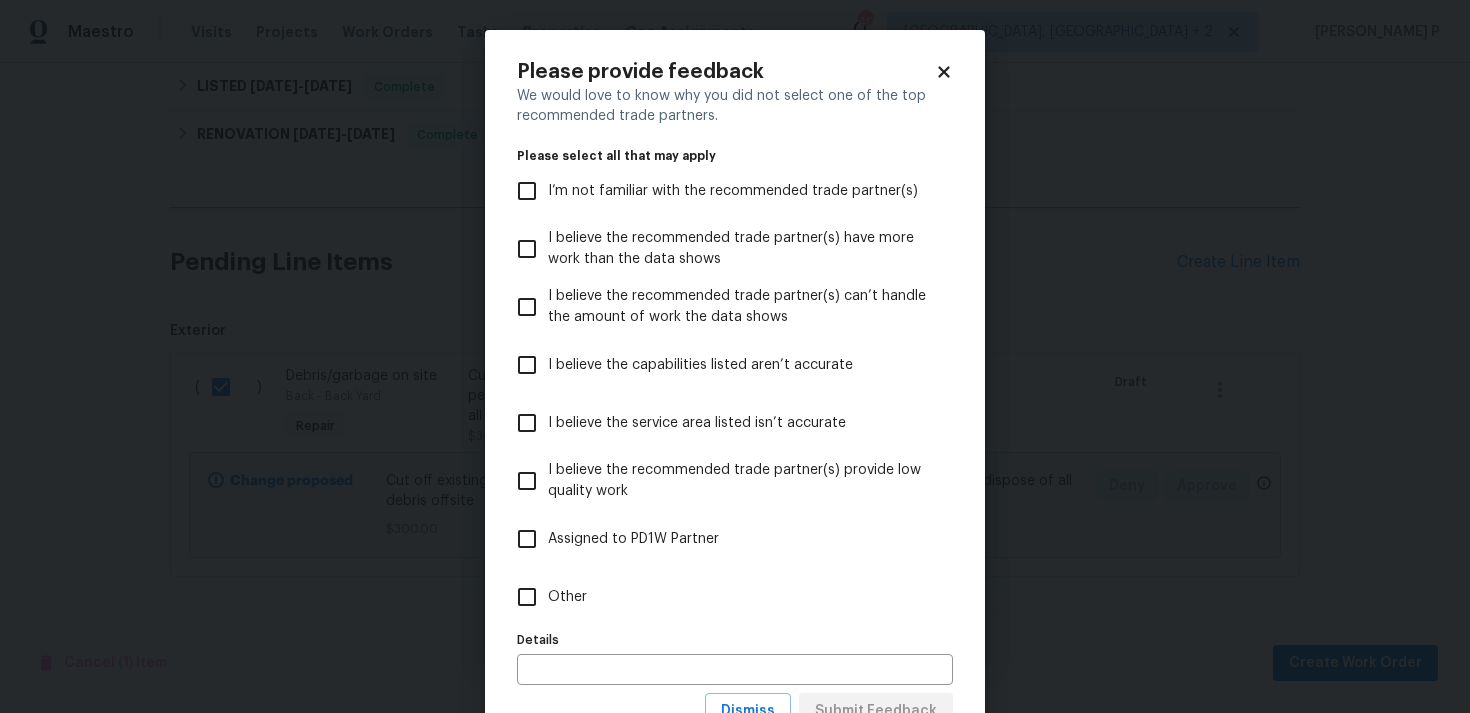 click on "Other" at bounding box center (527, 597) 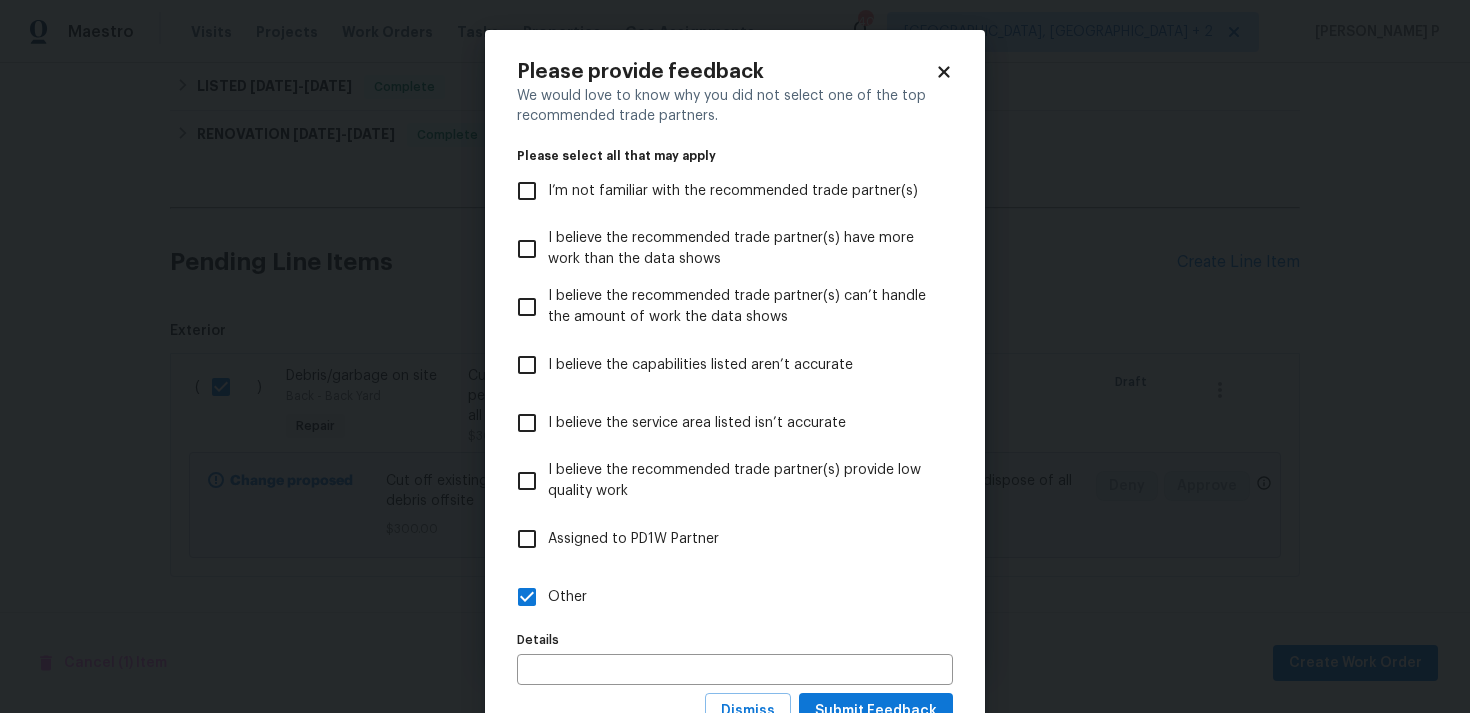 scroll, scrollTop: 79, scrollLeft: 0, axis: vertical 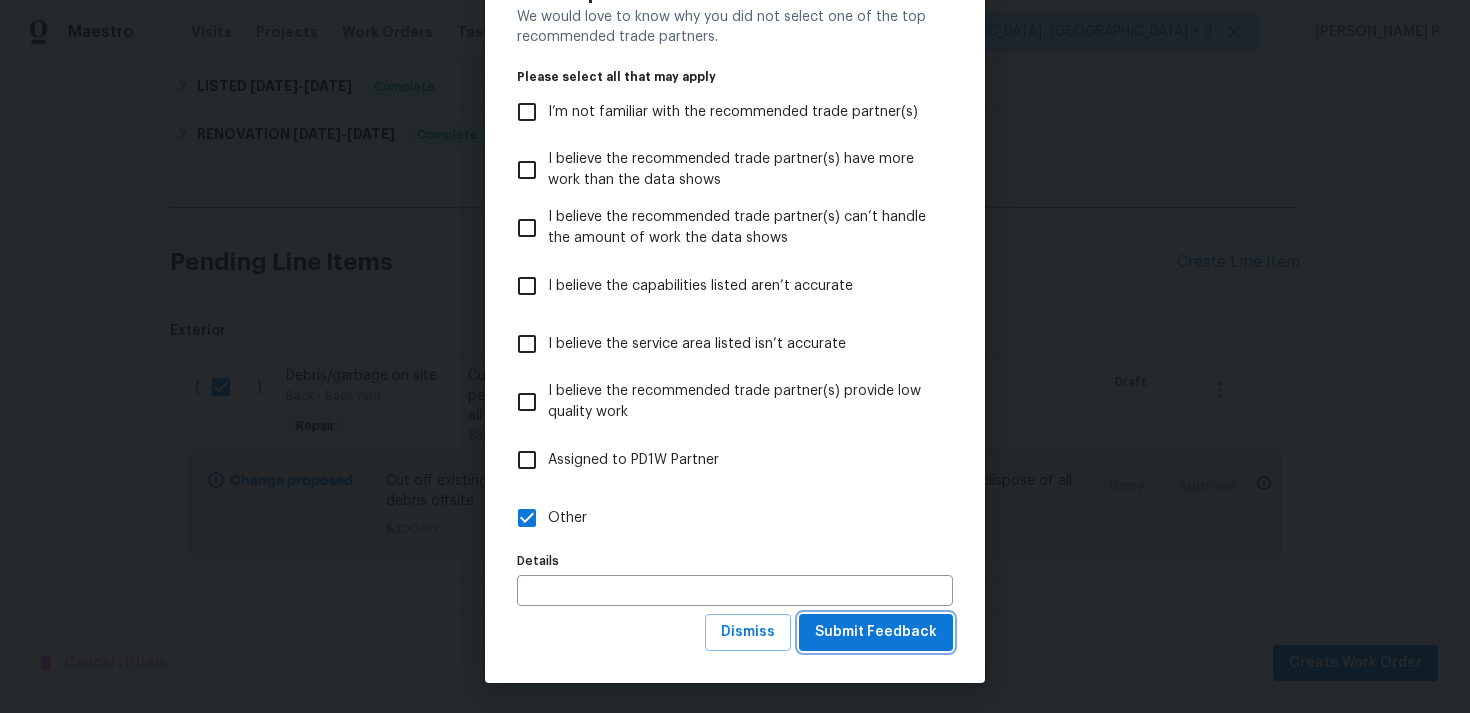 click on "Submit Feedback" at bounding box center (876, 632) 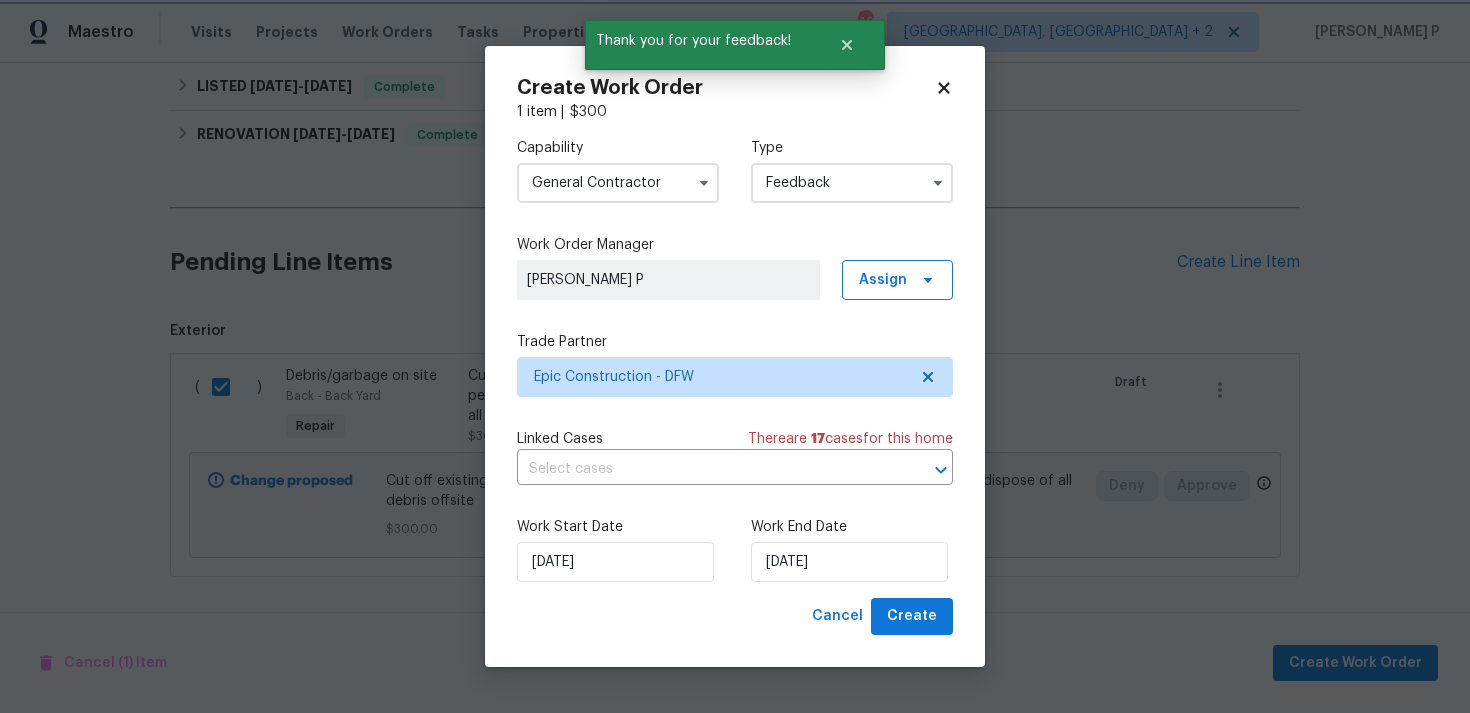 scroll, scrollTop: 0, scrollLeft: 0, axis: both 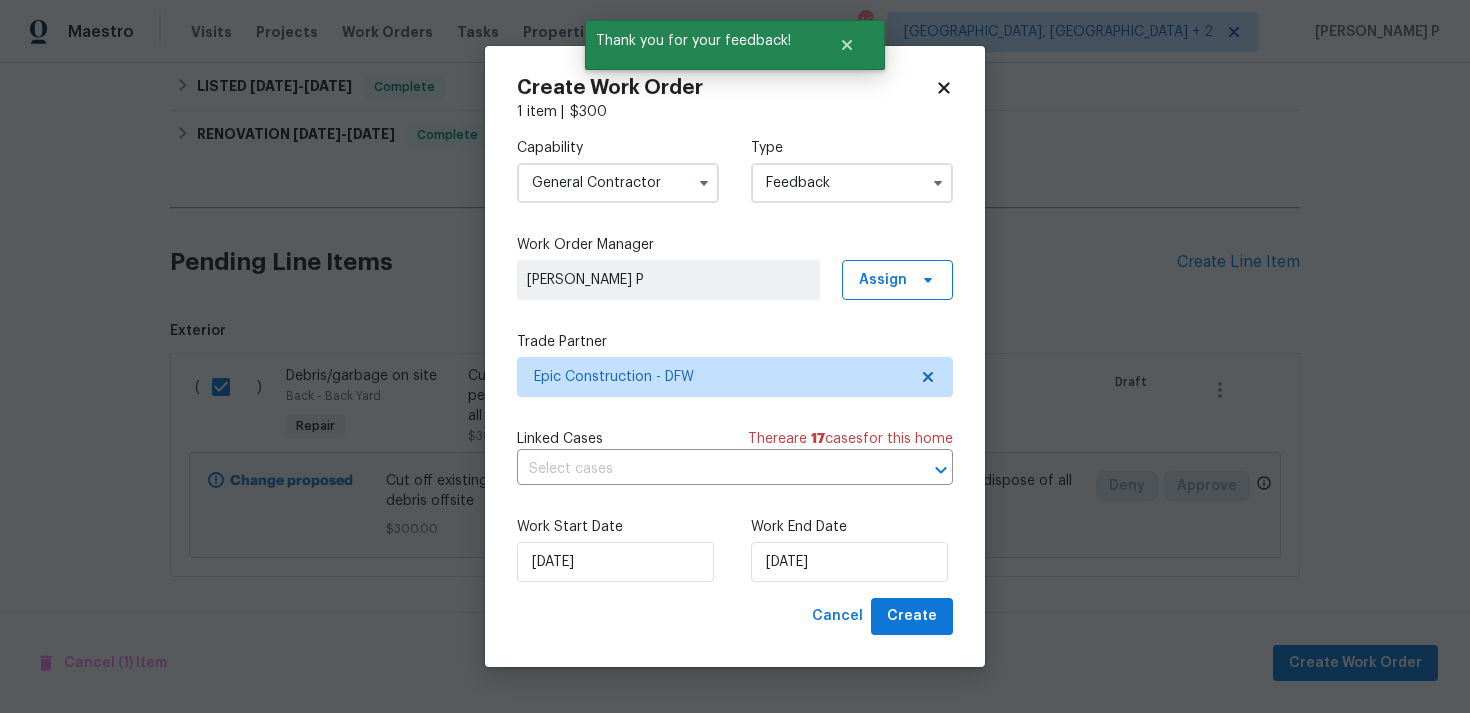 click on "General Contractor" at bounding box center (618, 183) 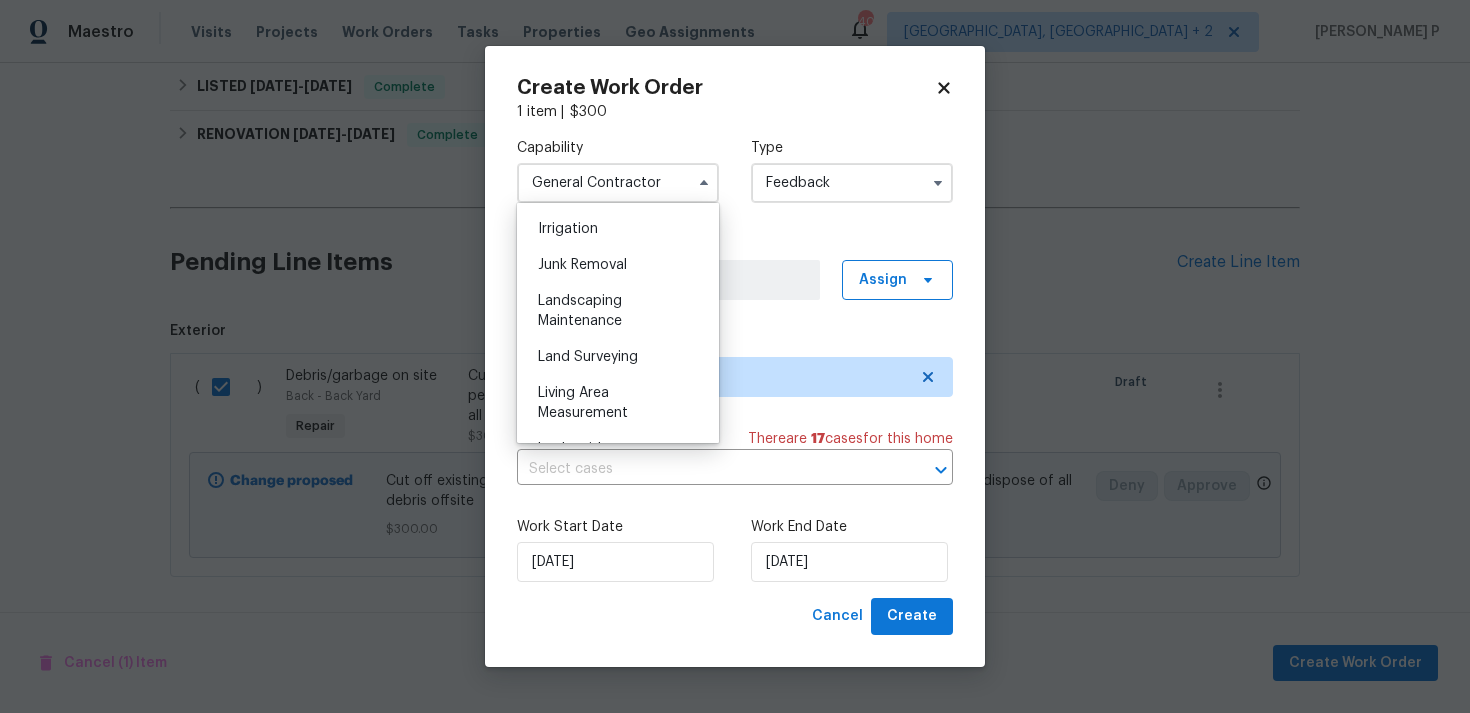 scroll, scrollTop: 1246, scrollLeft: 0, axis: vertical 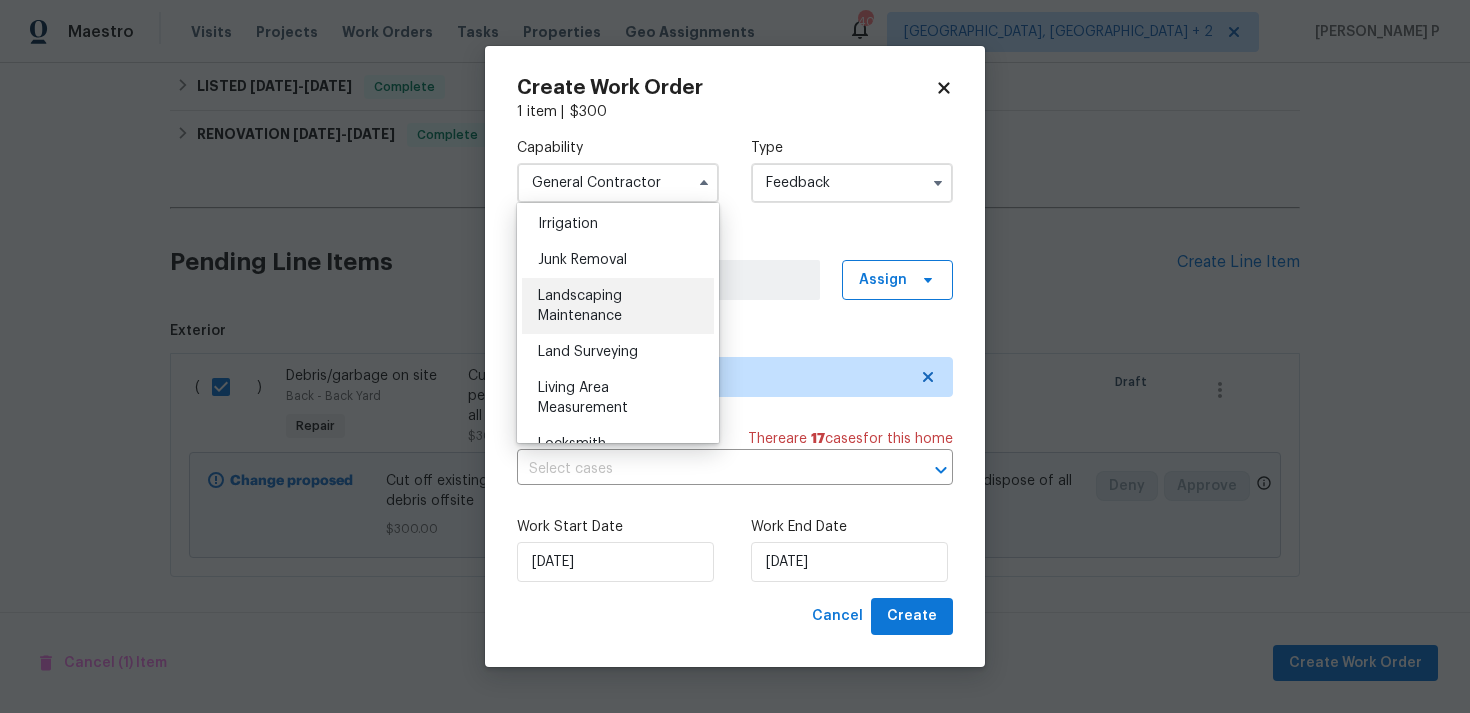 click on "Landscaping Maintenance" at bounding box center (580, 306) 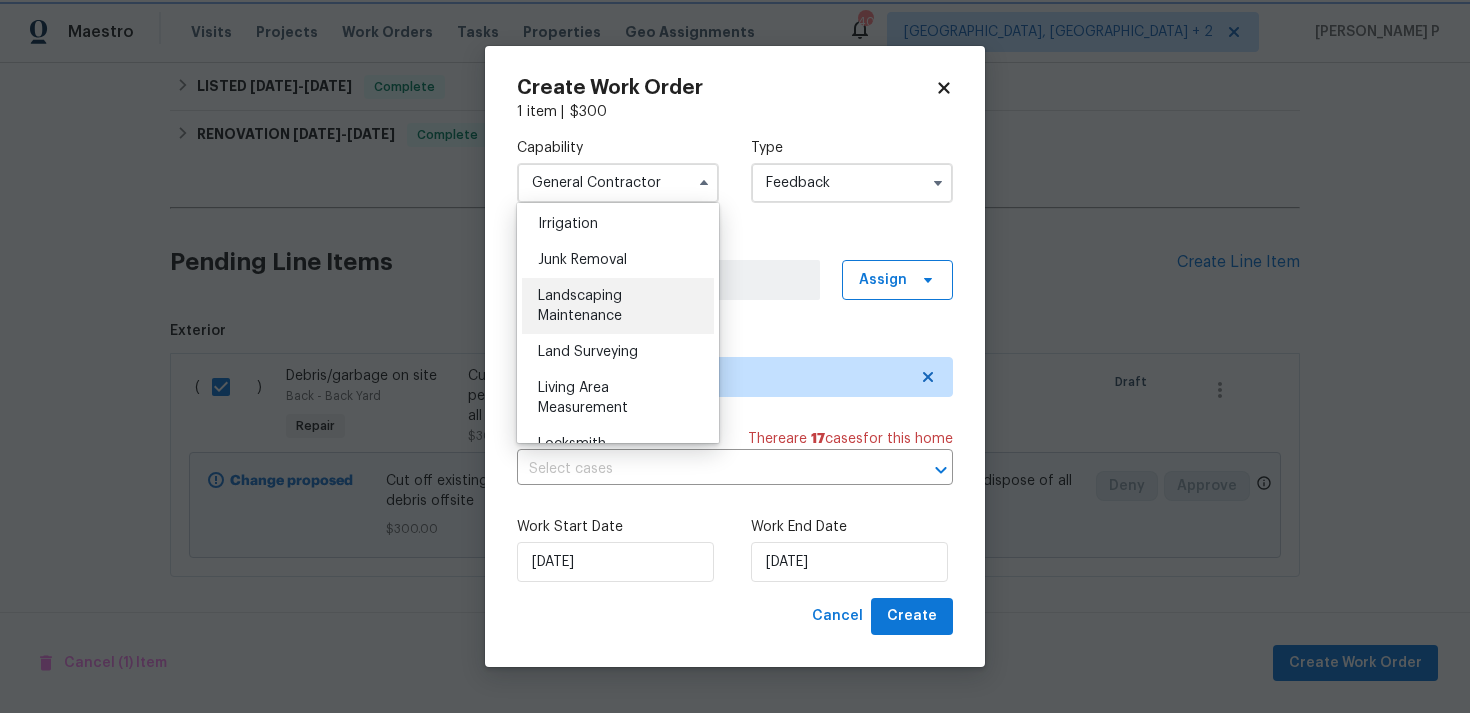 type on "Landscaping Maintenance" 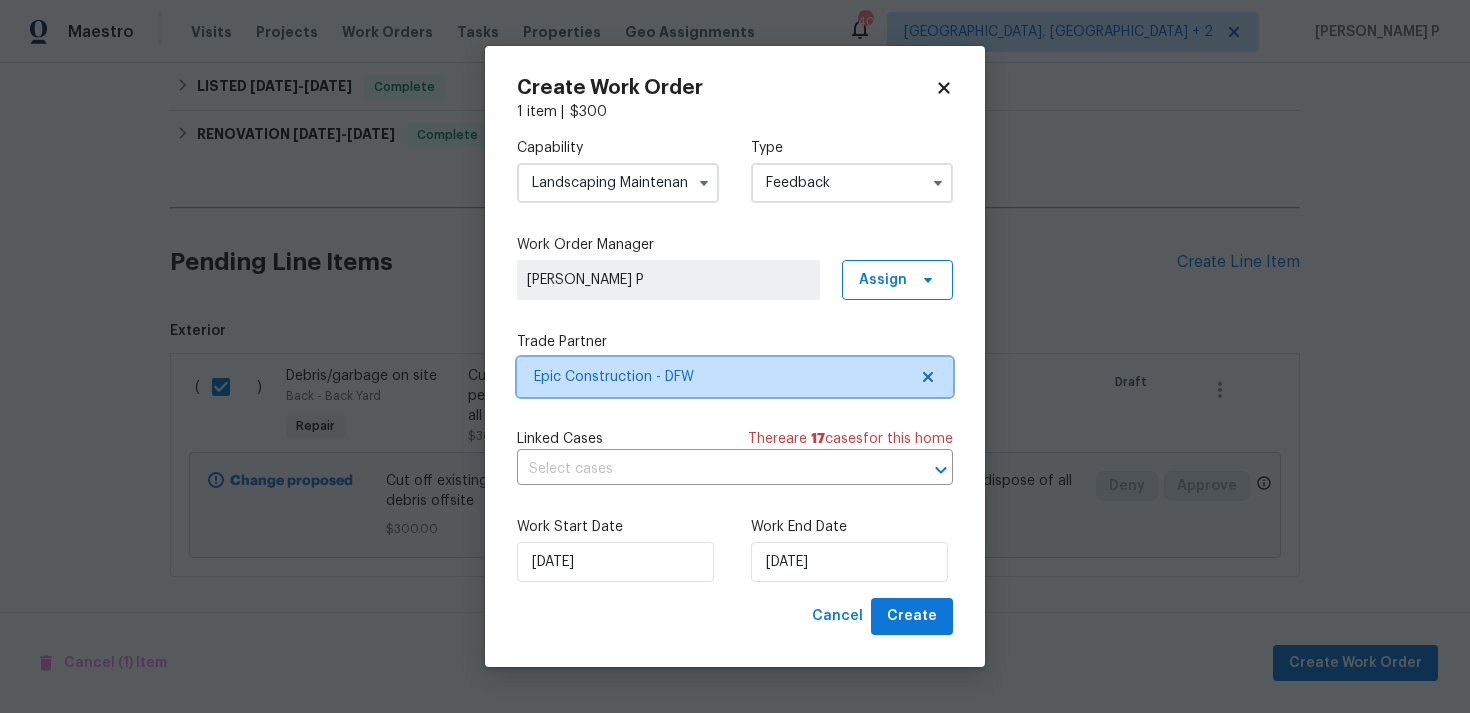 click on "Epic Construction - DFW" at bounding box center (735, 377) 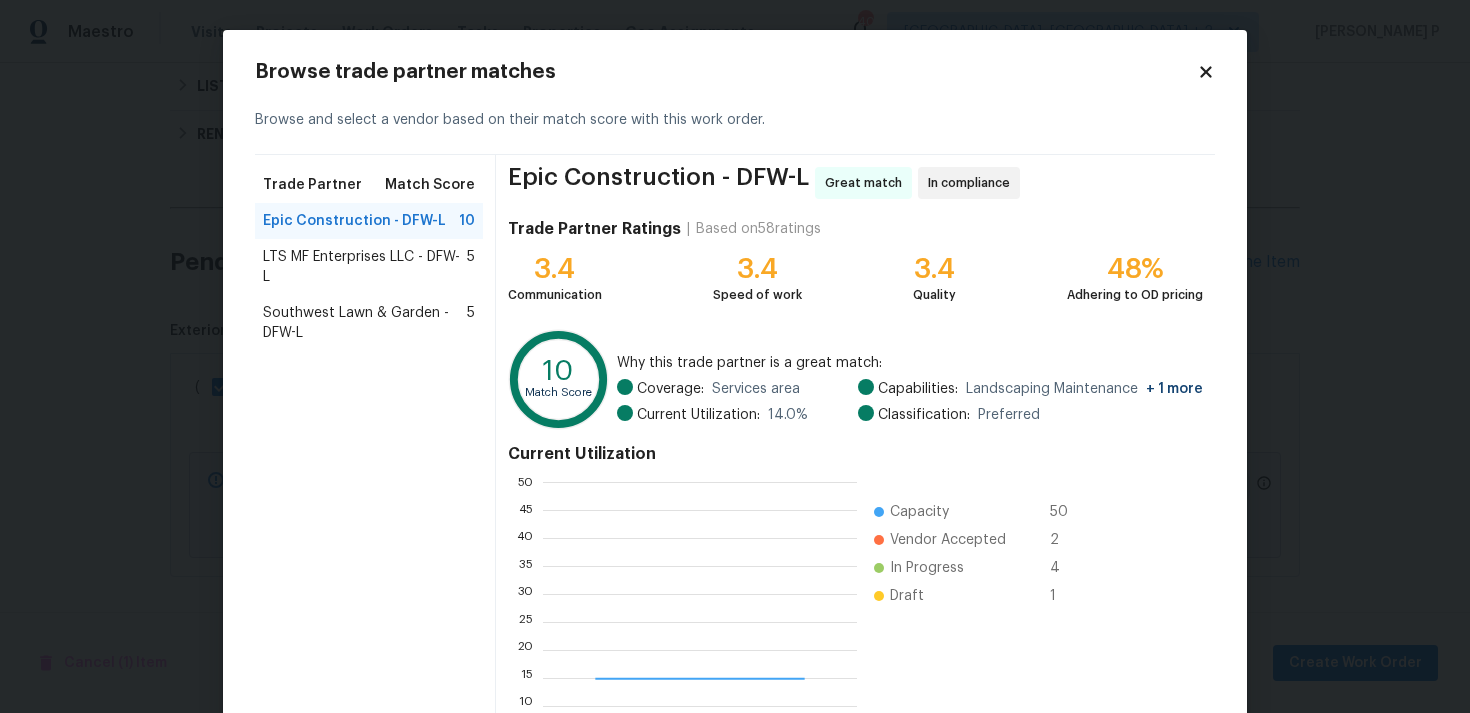 scroll, scrollTop: 2, scrollLeft: 1, axis: both 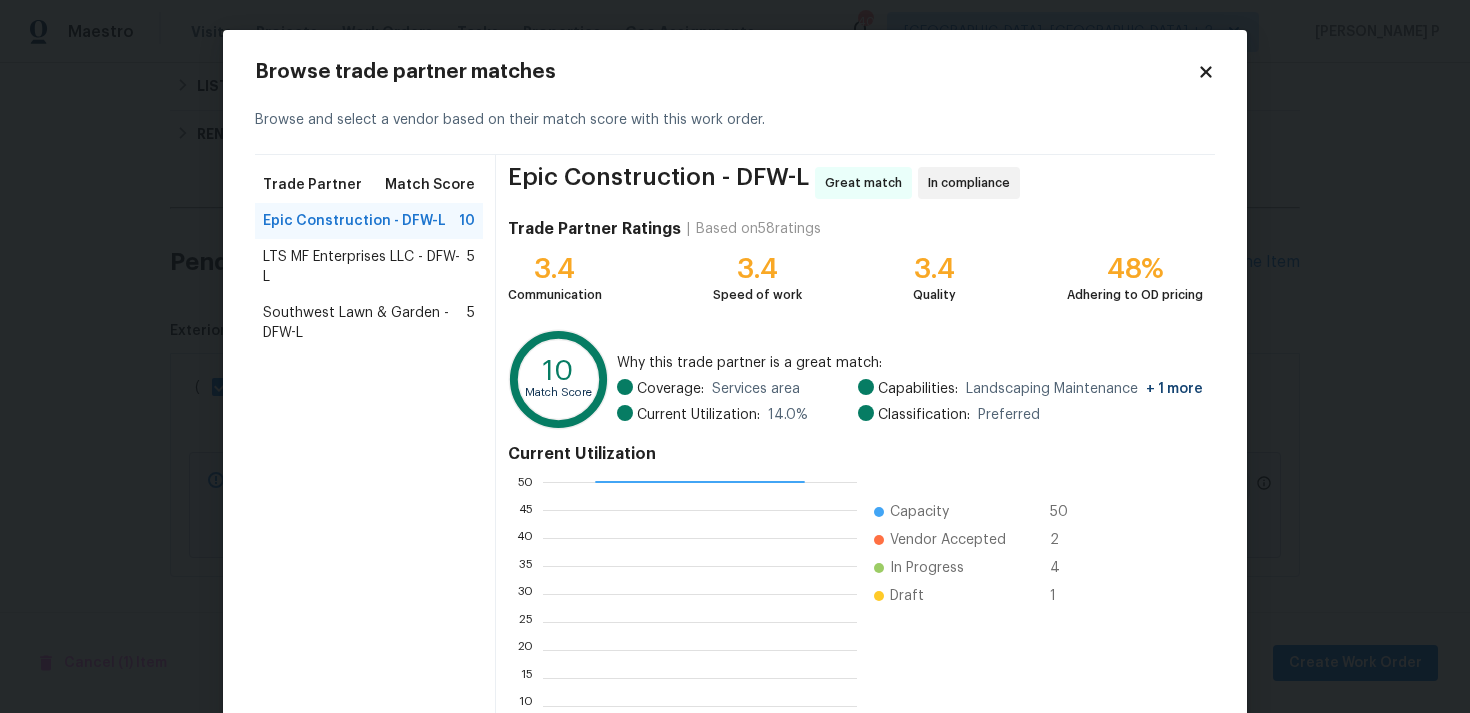 click on "Epic Construction - DFW-L" at bounding box center (354, 221) 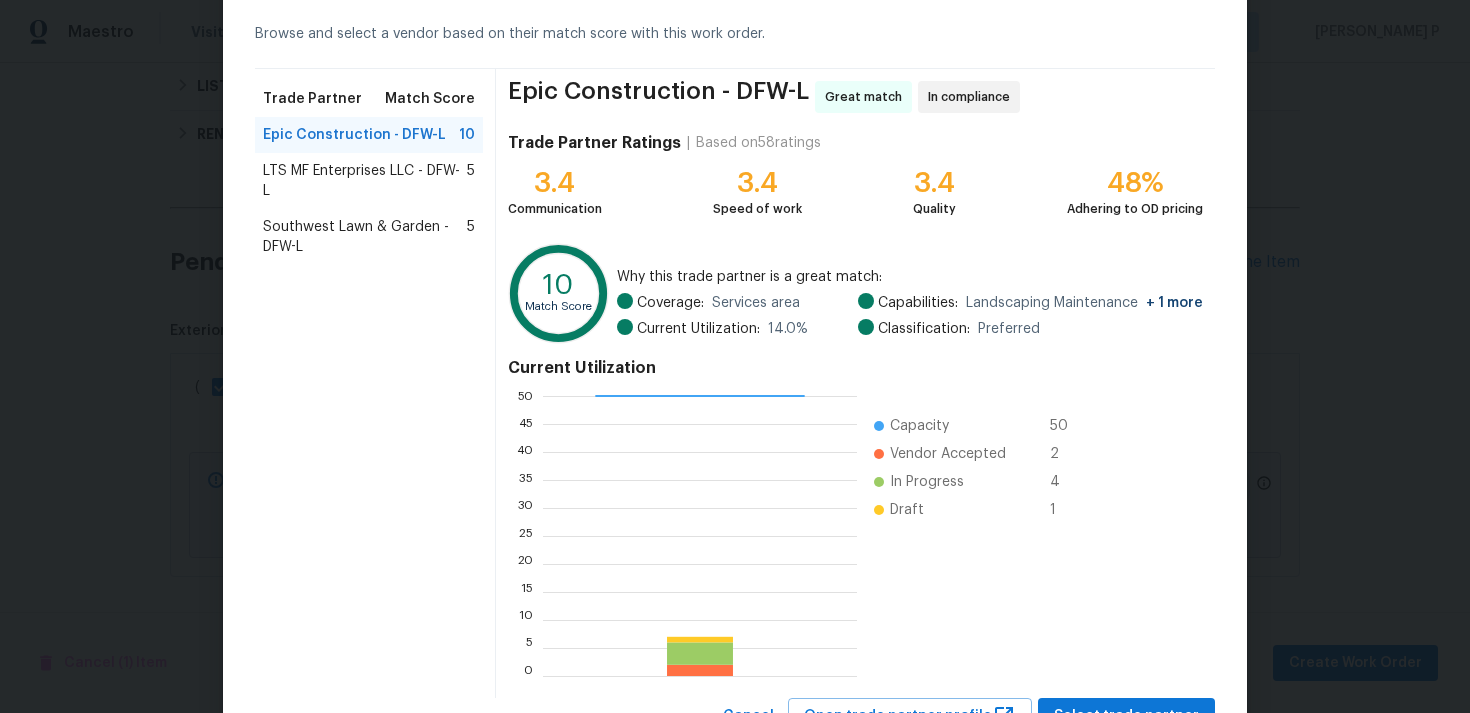 scroll, scrollTop: 169, scrollLeft: 0, axis: vertical 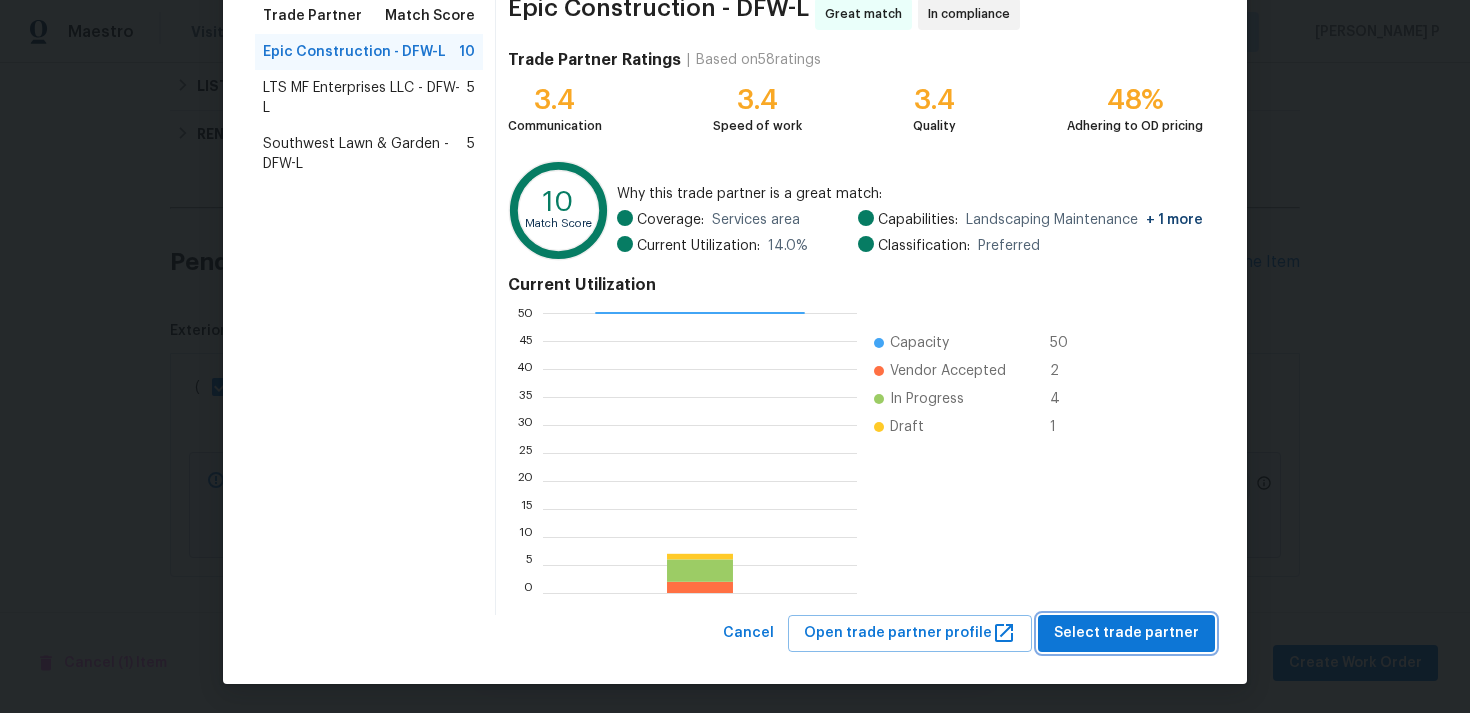 click on "Select trade partner" at bounding box center [1126, 633] 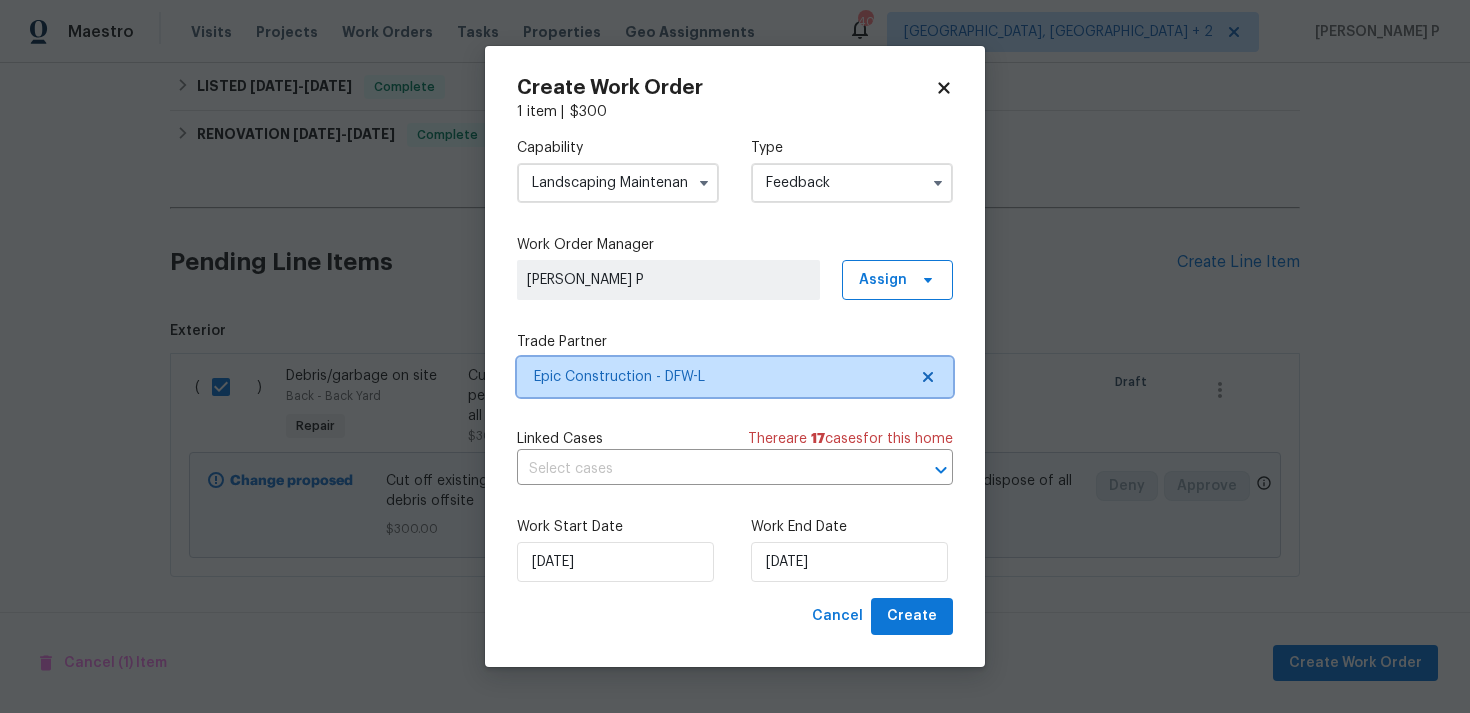 scroll, scrollTop: 0, scrollLeft: 0, axis: both 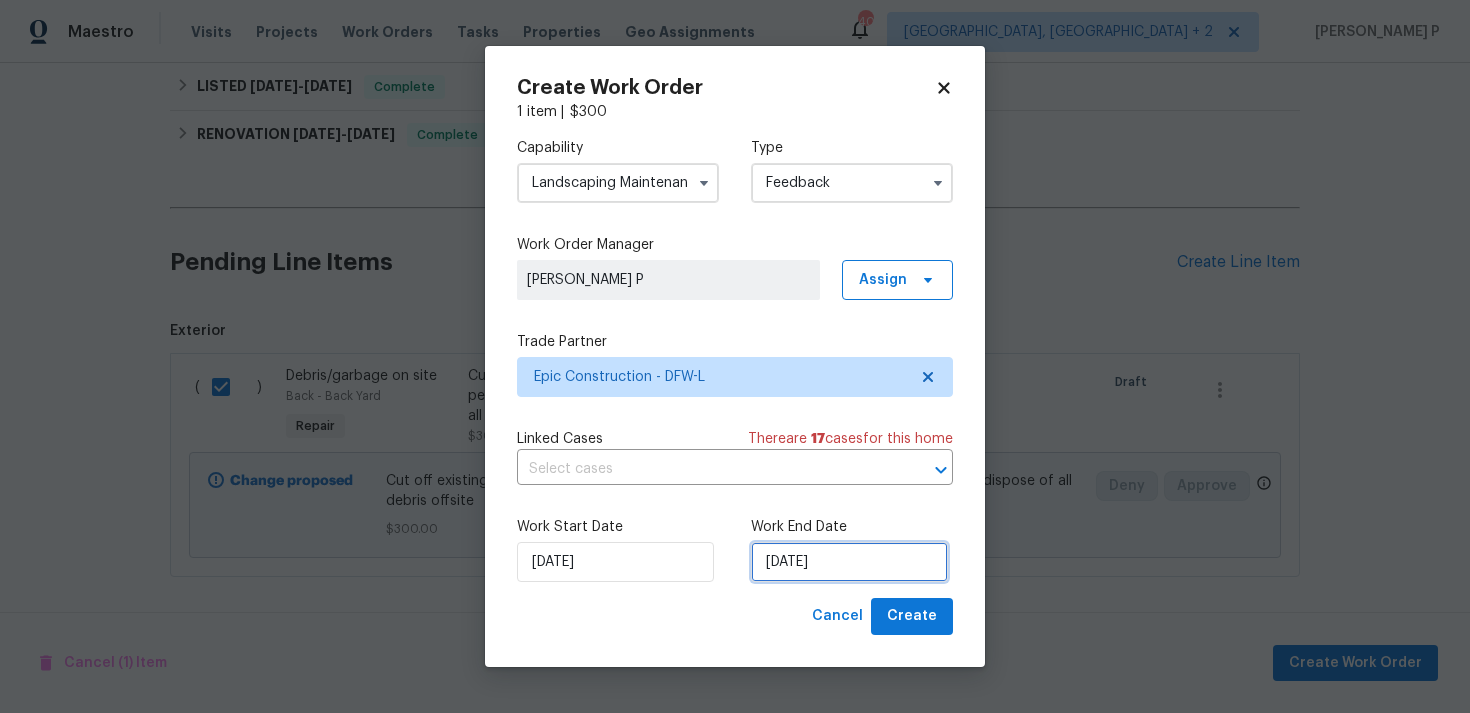click on "[DATE]" at bounding box center (849, 562) 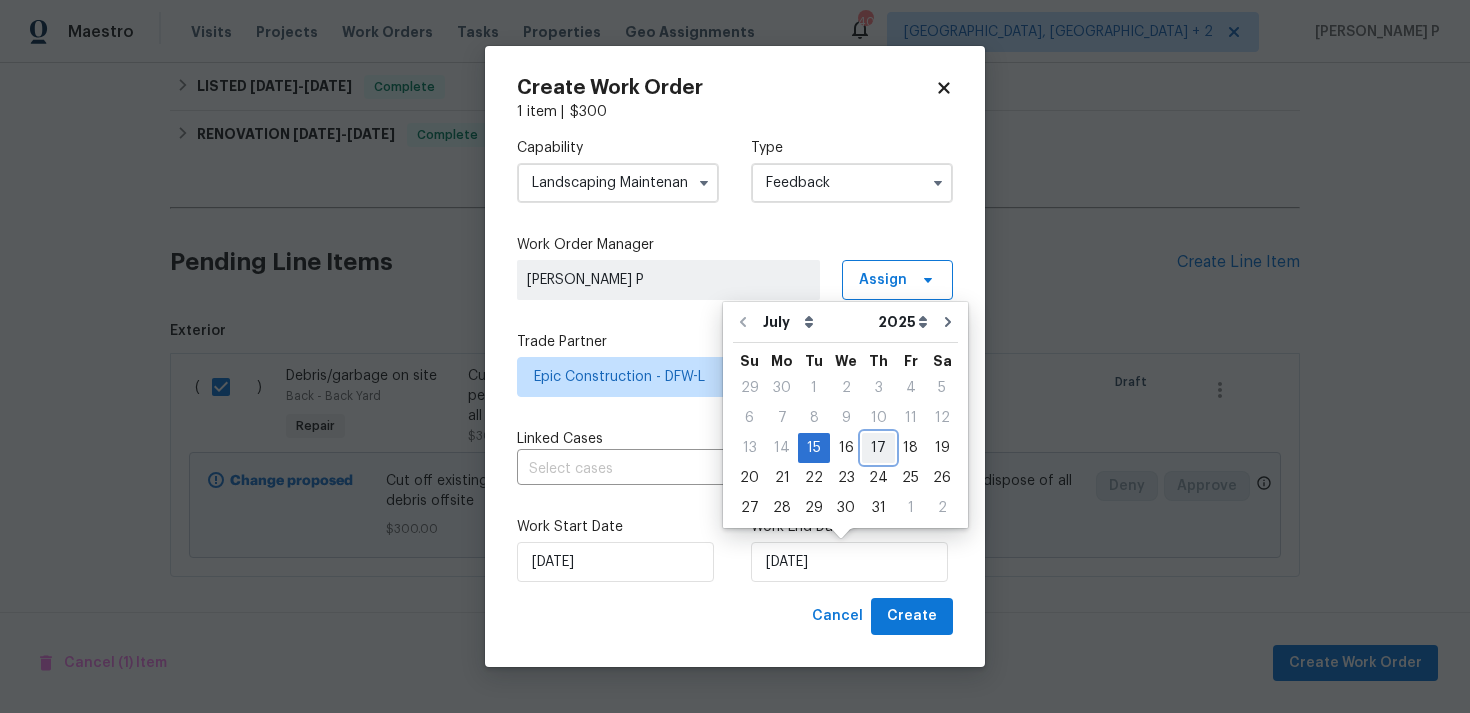 click on "17" at bounding box center (878, 448) 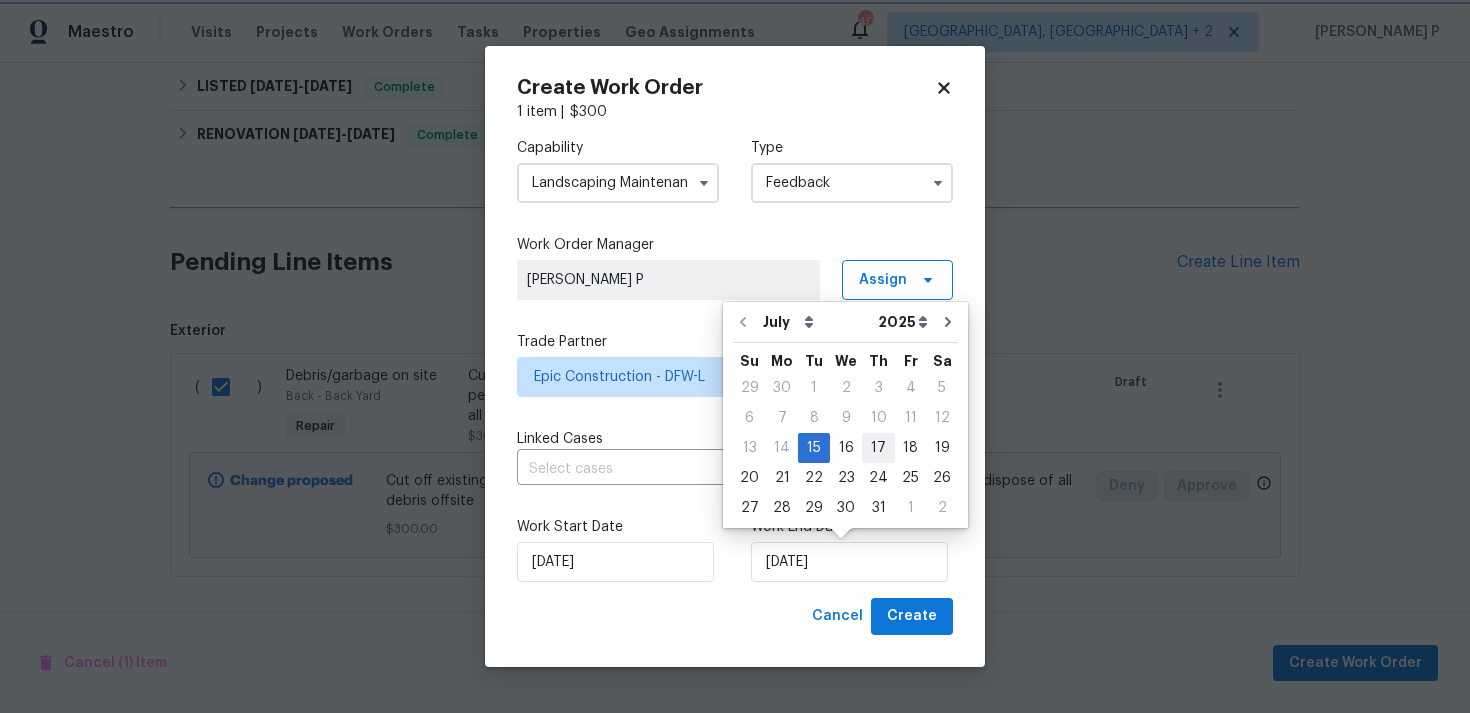 type on "[DATE]" 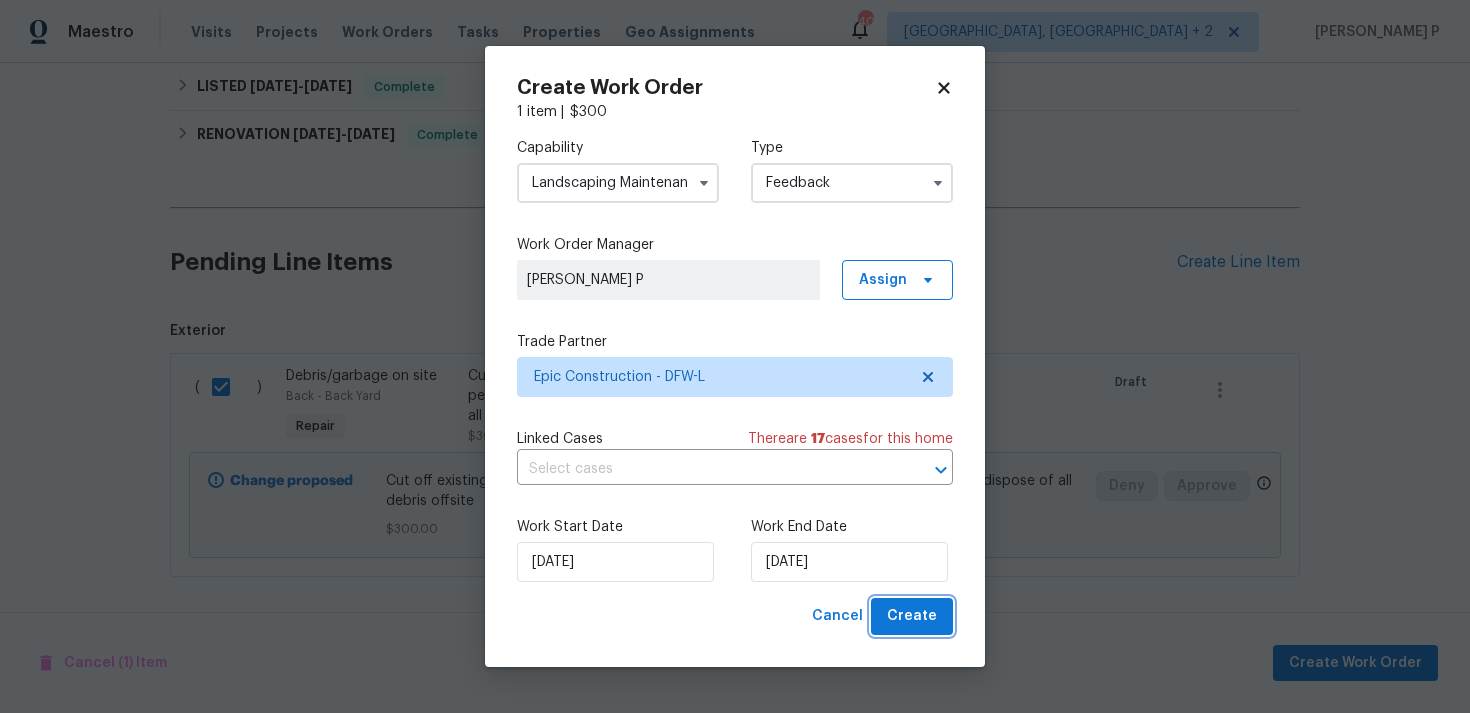 click on "Create" at bounding box center (912, 616) 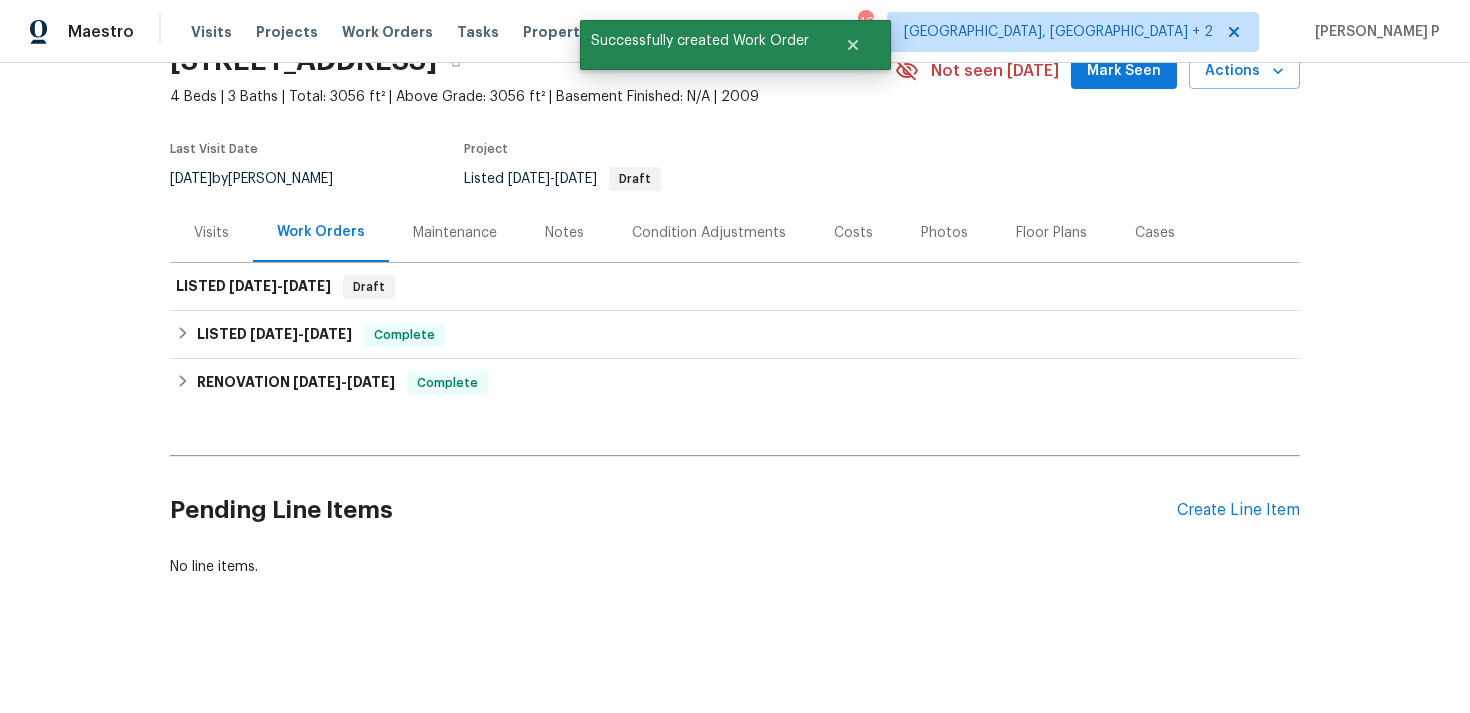 scroll, scrollTop: 91, scrollLeft: 0, axis: vertical 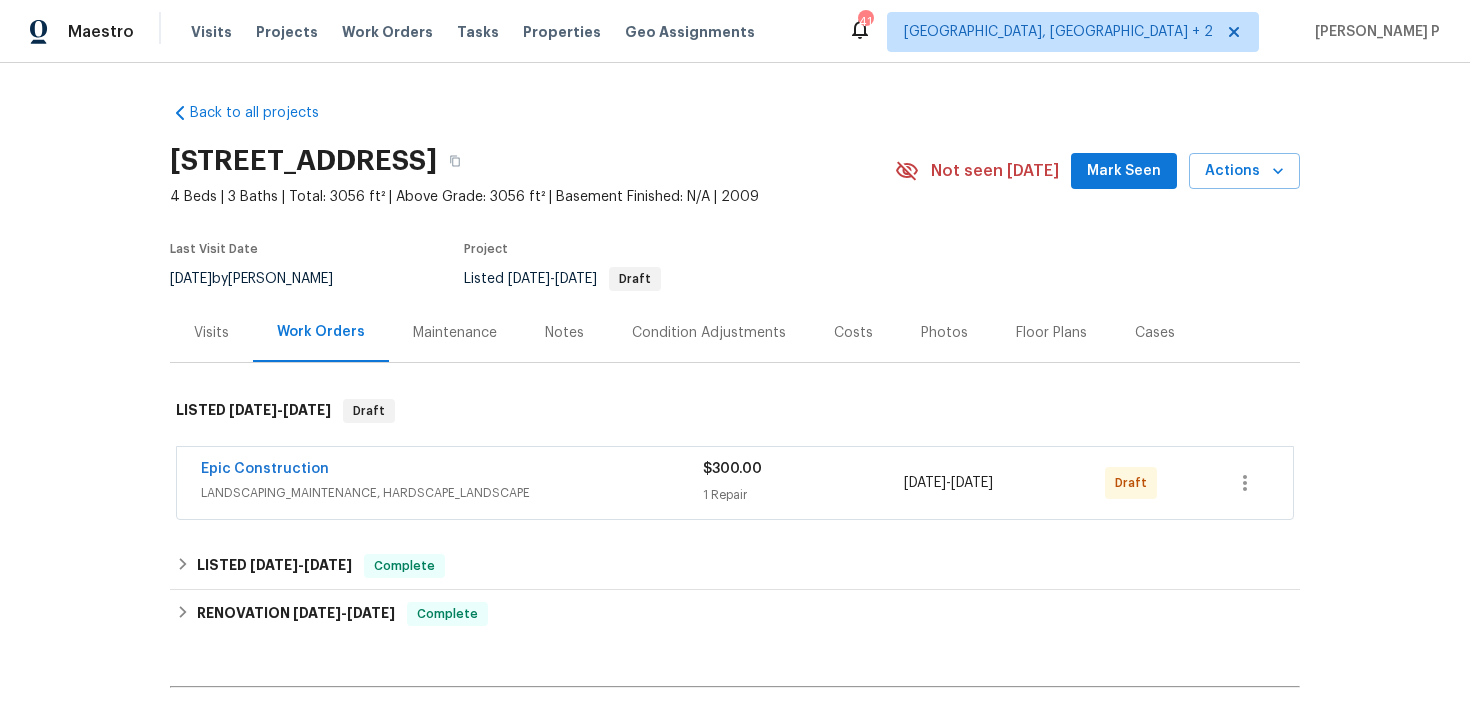 click on "Epic Construction" at bounding box center [265, 469] 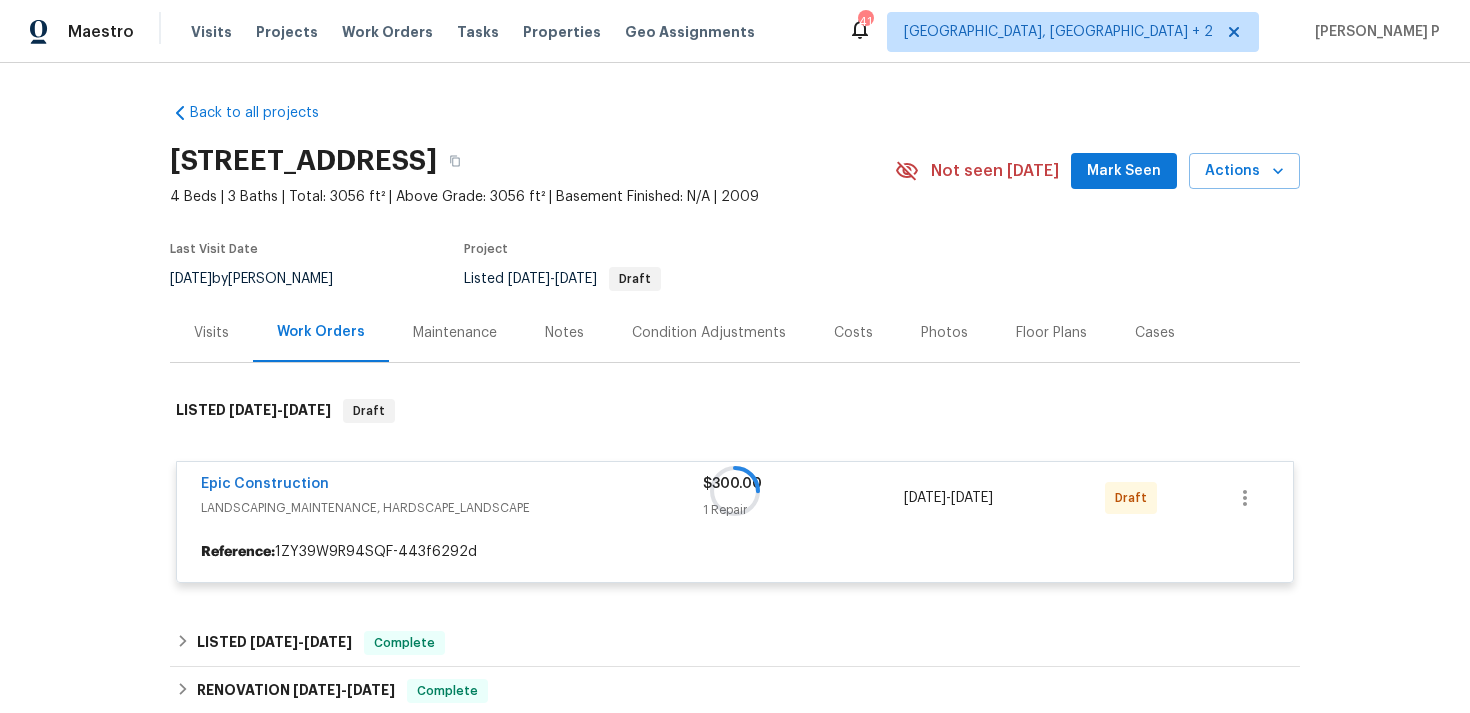 click at bounding box center [735, 491] 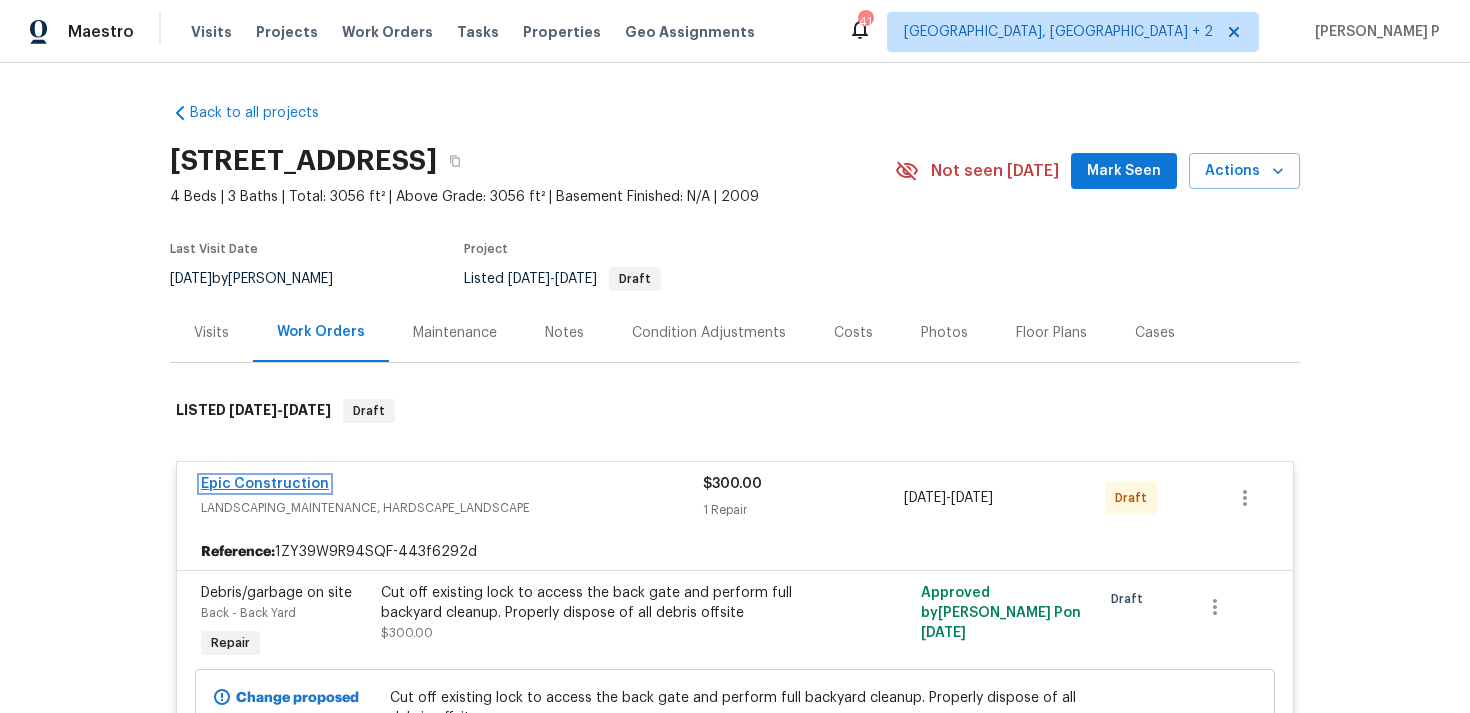 click on "Epic Construction" at bounding box center (265, 484) 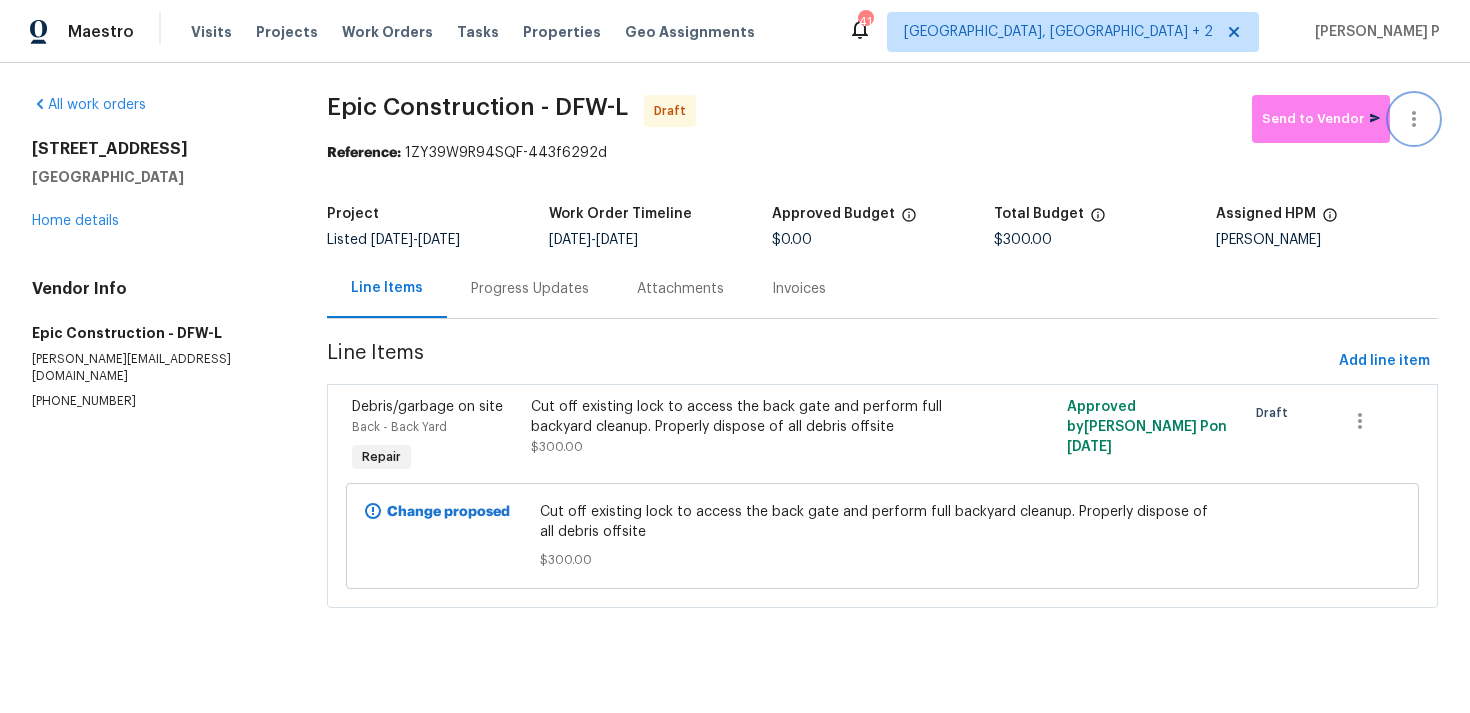 click 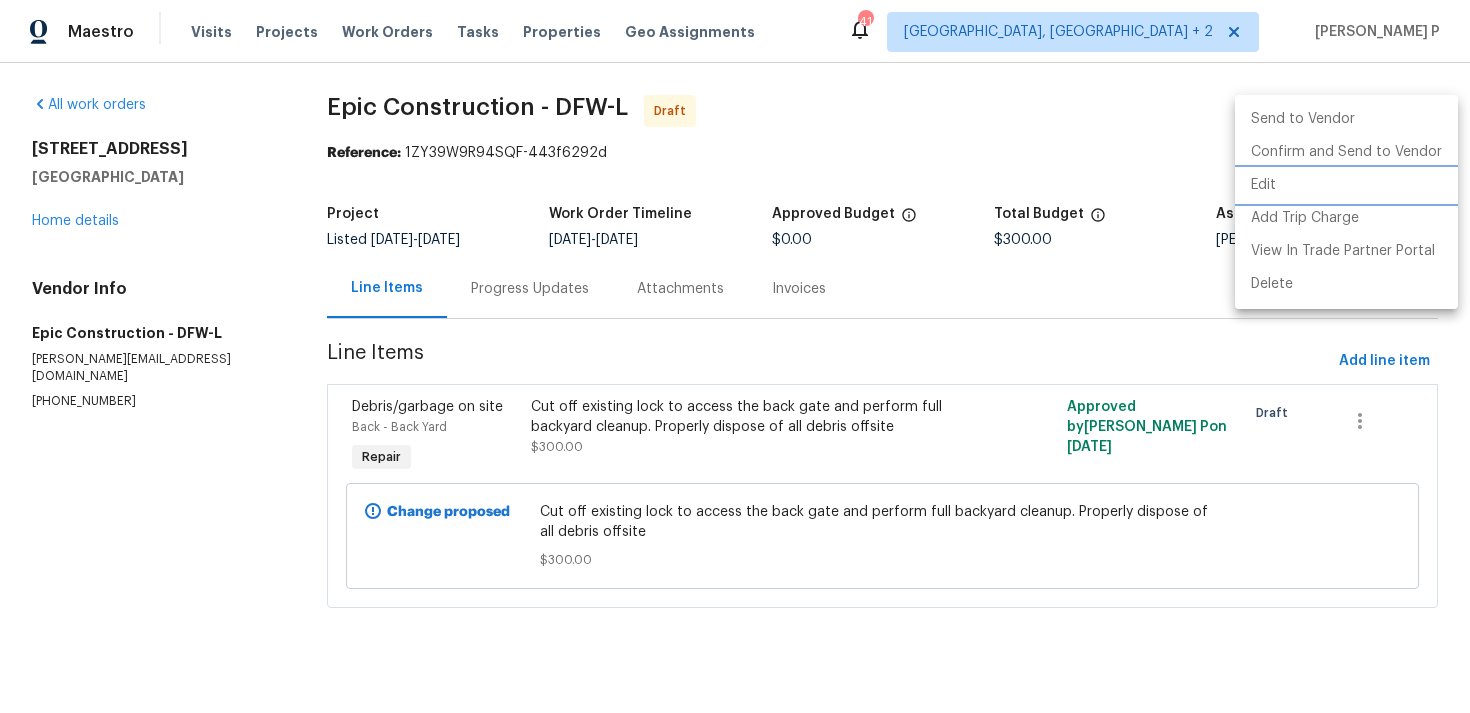 click on "Edit" at bounding box center [1346, 185] 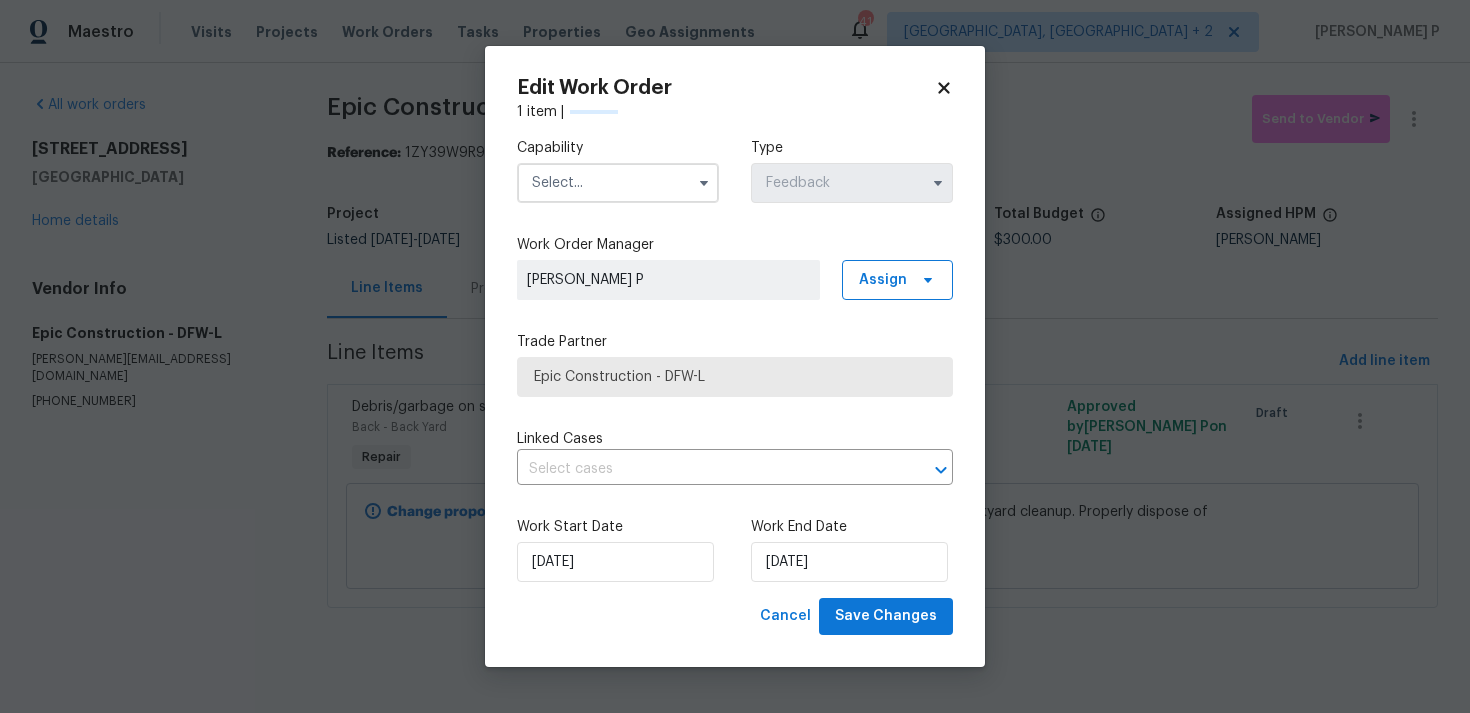 click at bounding box center (618, 183) 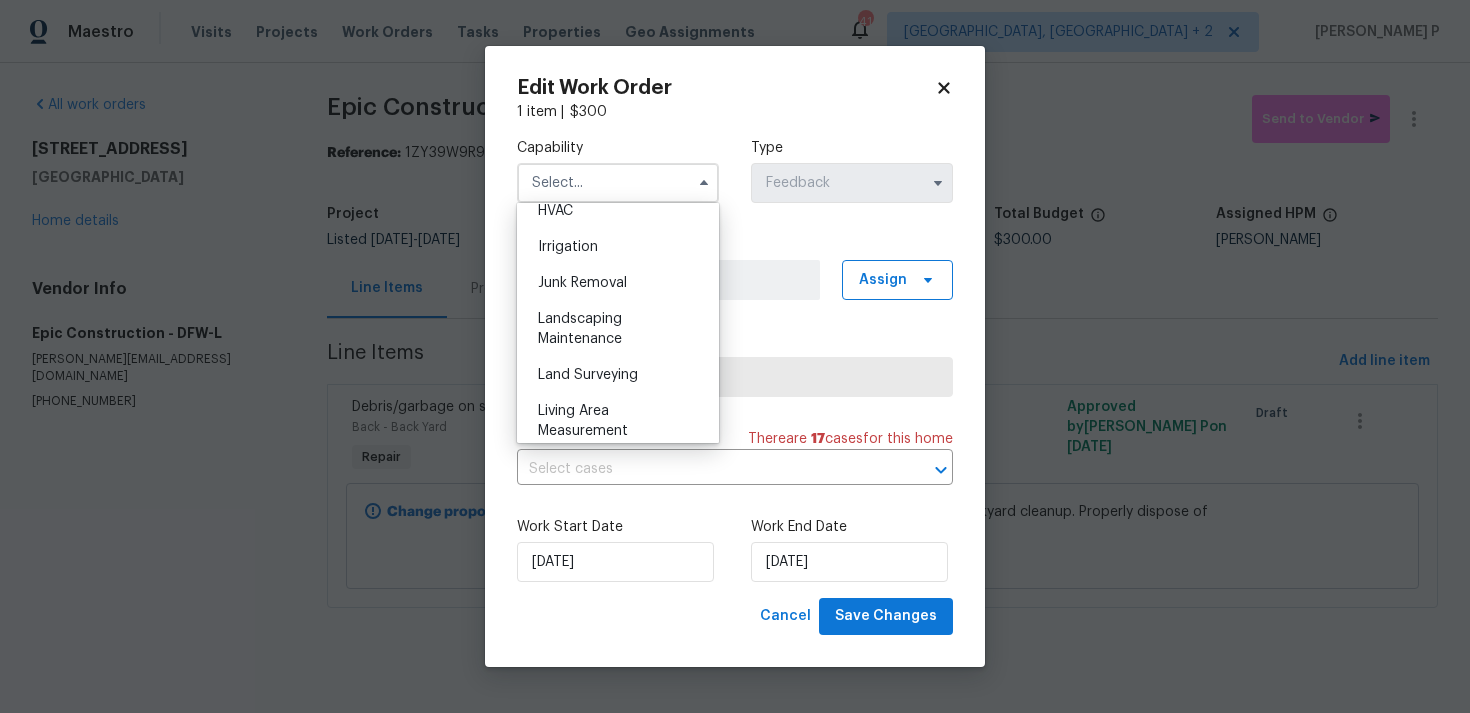 scroll, scrollTop: 1249, scrollLeft: 0, axis: vertical 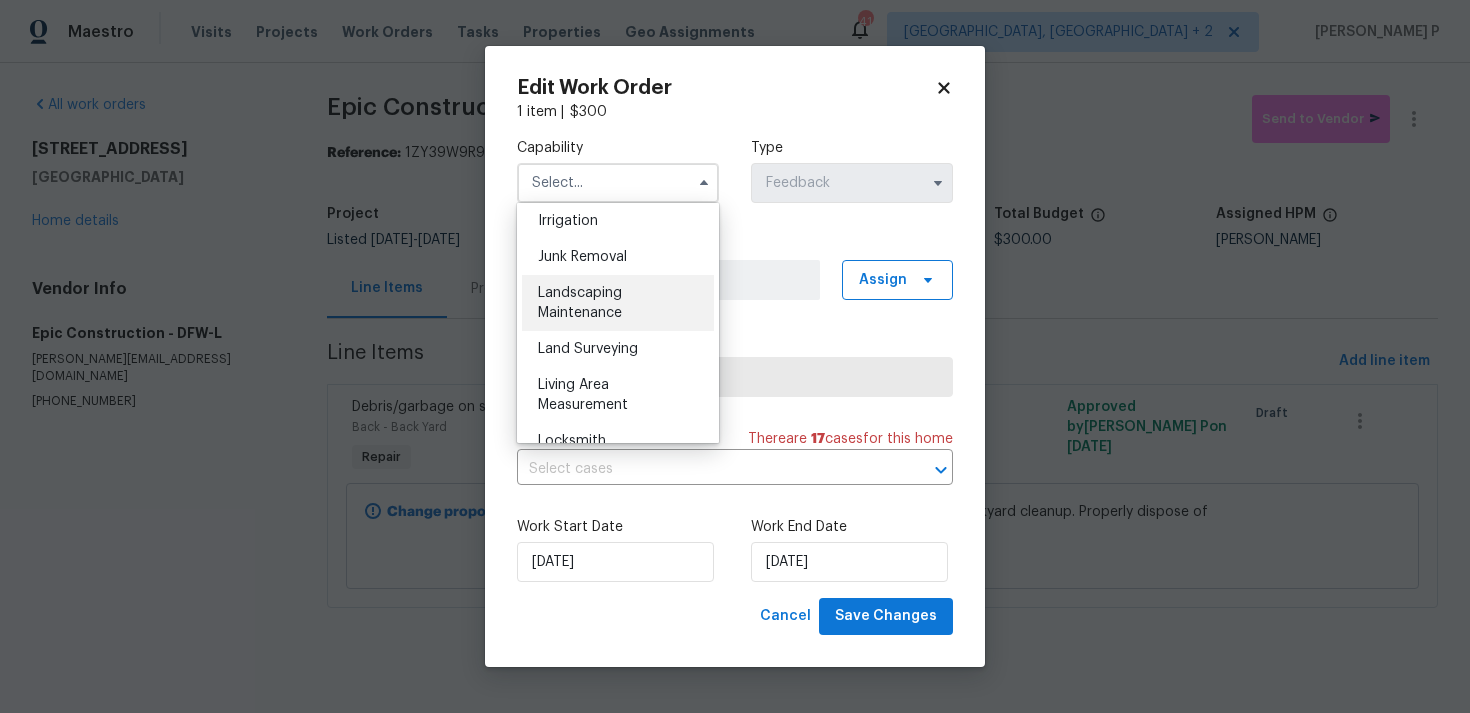 click on "Landscaping Maintenance" at bounding box center [618, 303] 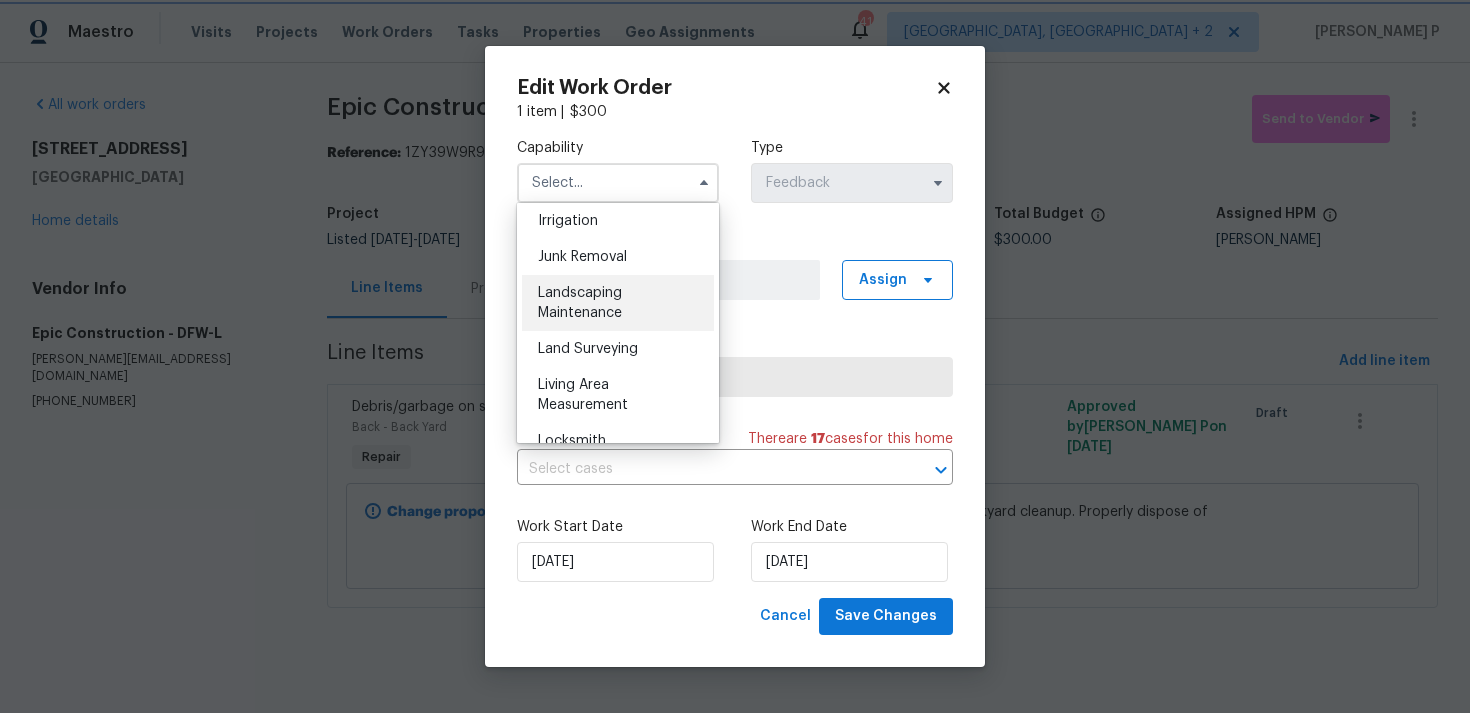type on "Landscaping Maintenance" 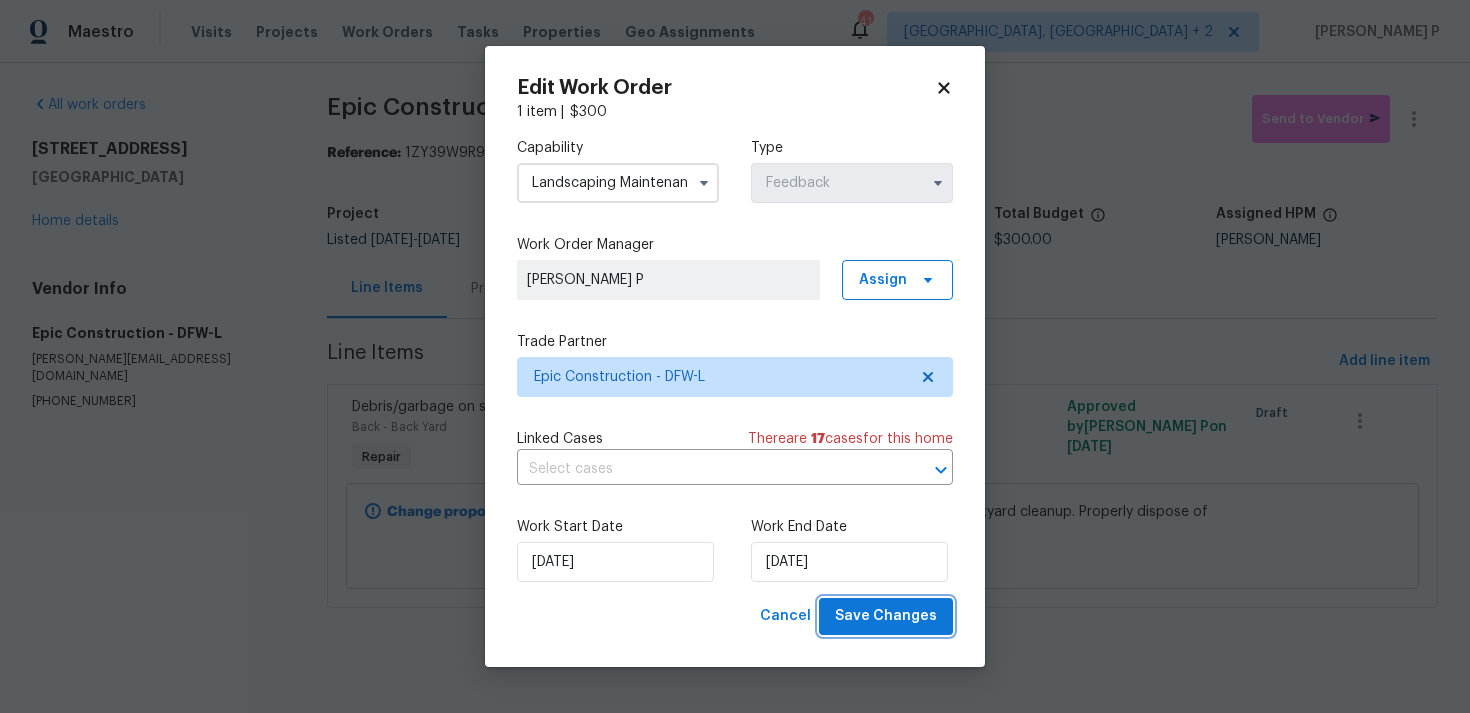 click on "Save Changes" at bounding box center [886, 616] 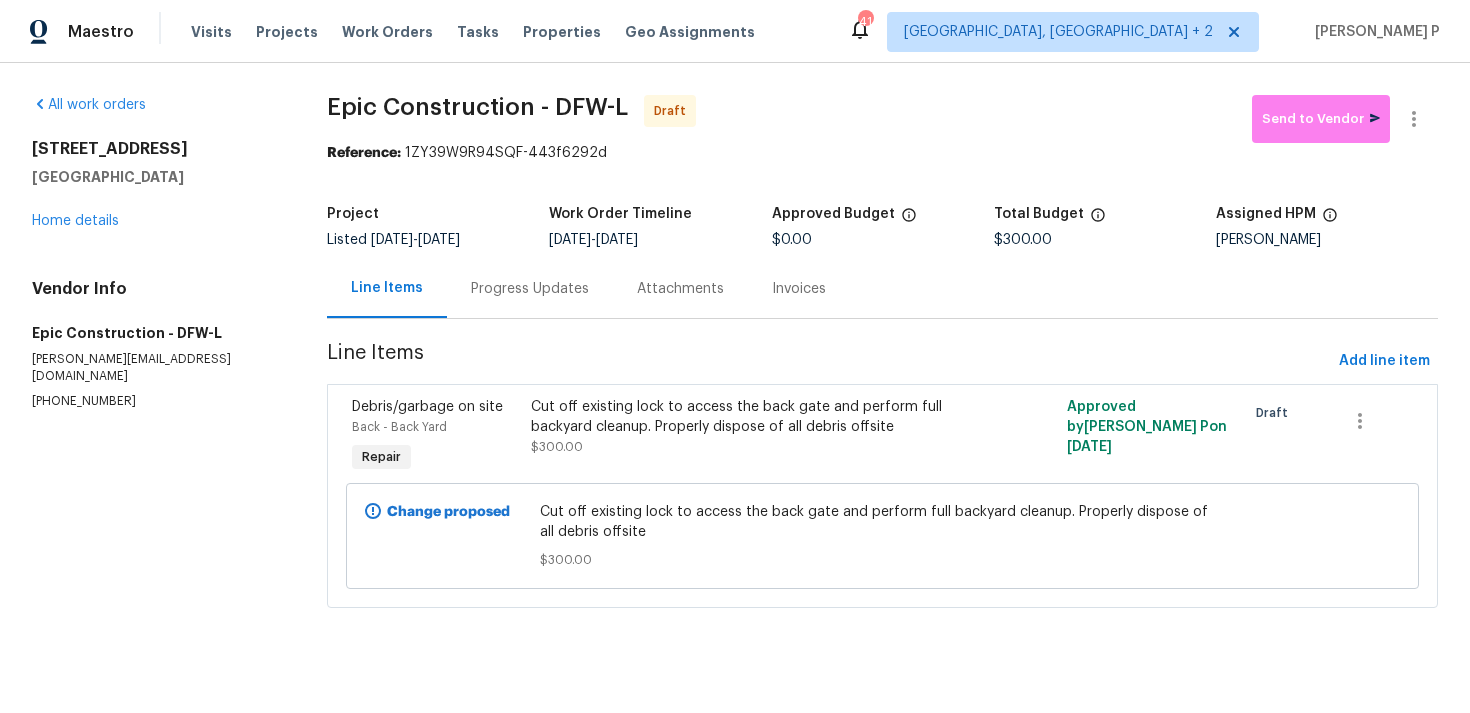 click on "Progress Updates" at bounding box center (530, 288) 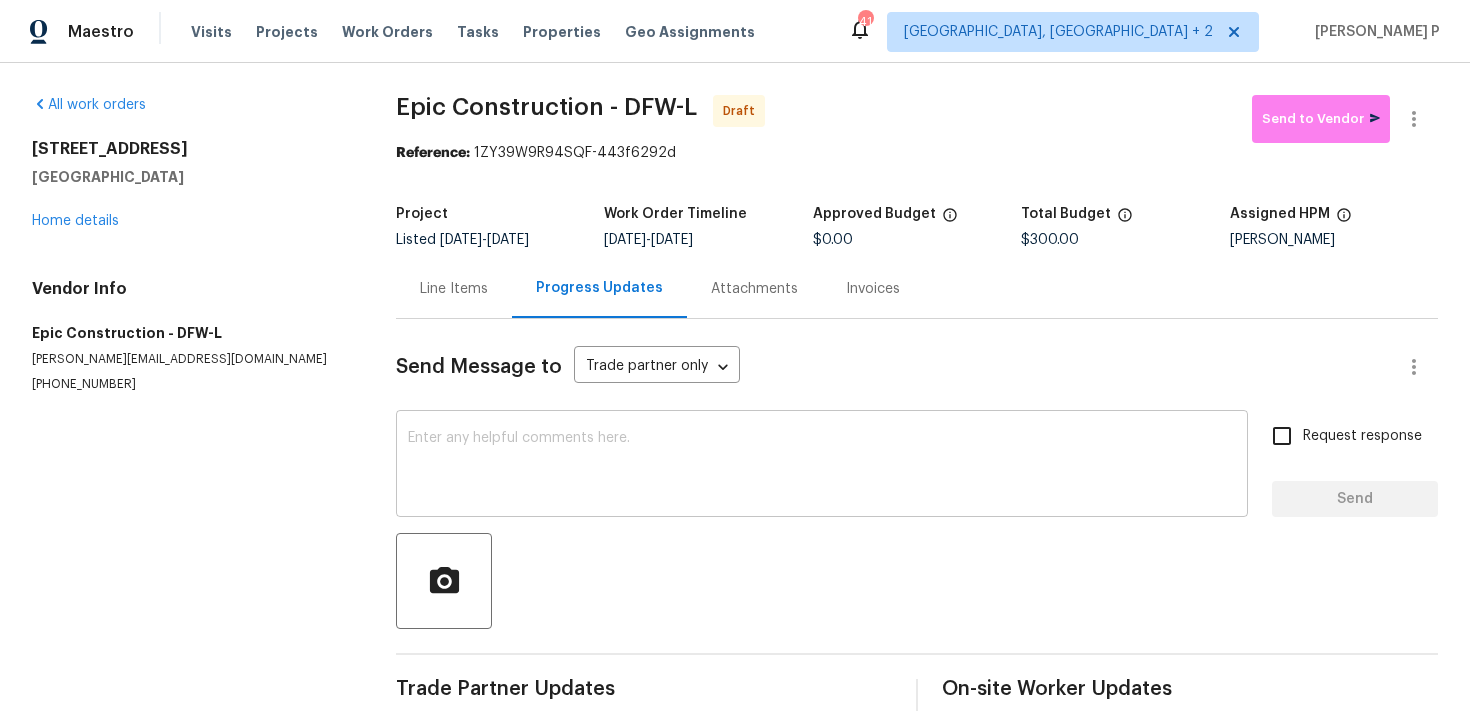 click at bounding box center [822, 466] 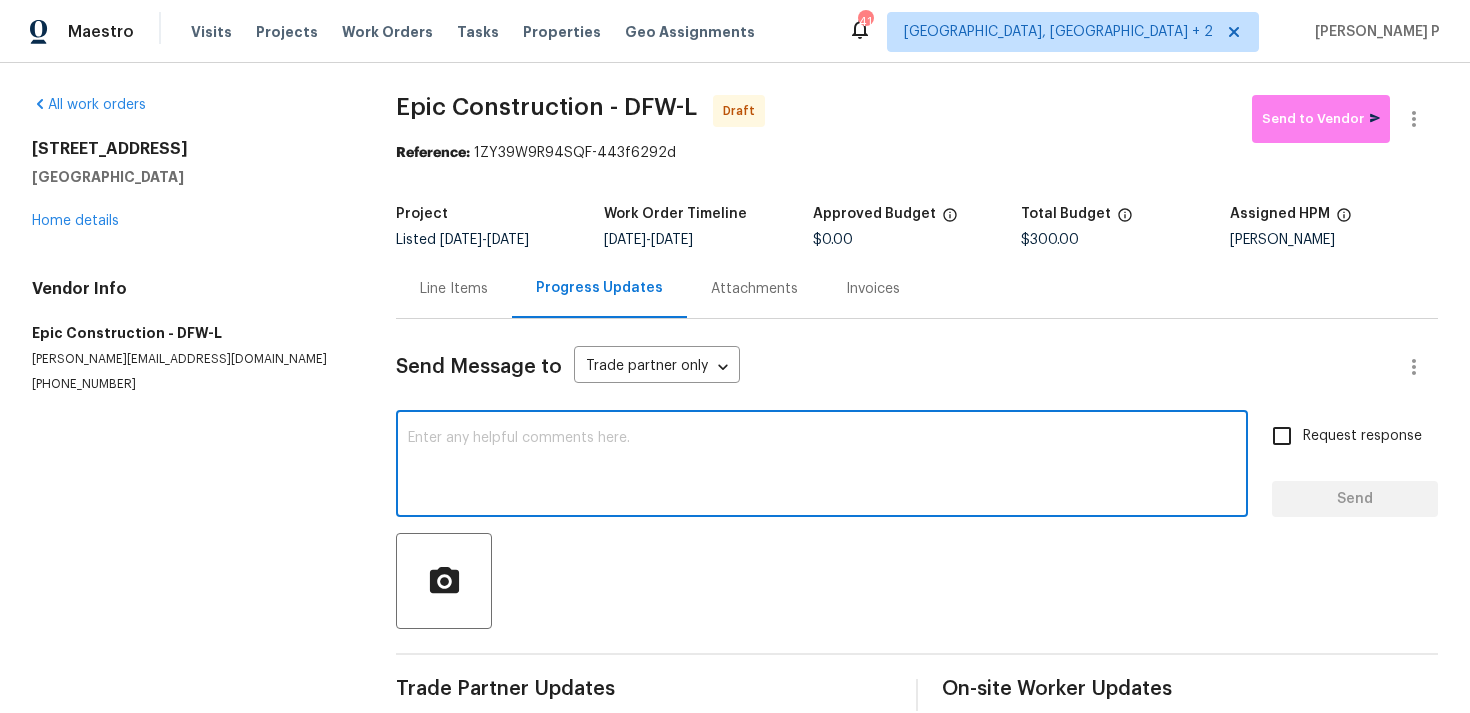 paste on "Hi, this is Ramyasri with Opendoor. I’m confirming you received the WO for the property at (Address). Please review and accept the WO within 24 hours and provide a schedule date. Please disregard the contact information for the HPM included in the WO. Our Centralised LWO Team is responsible for Listed WOs." 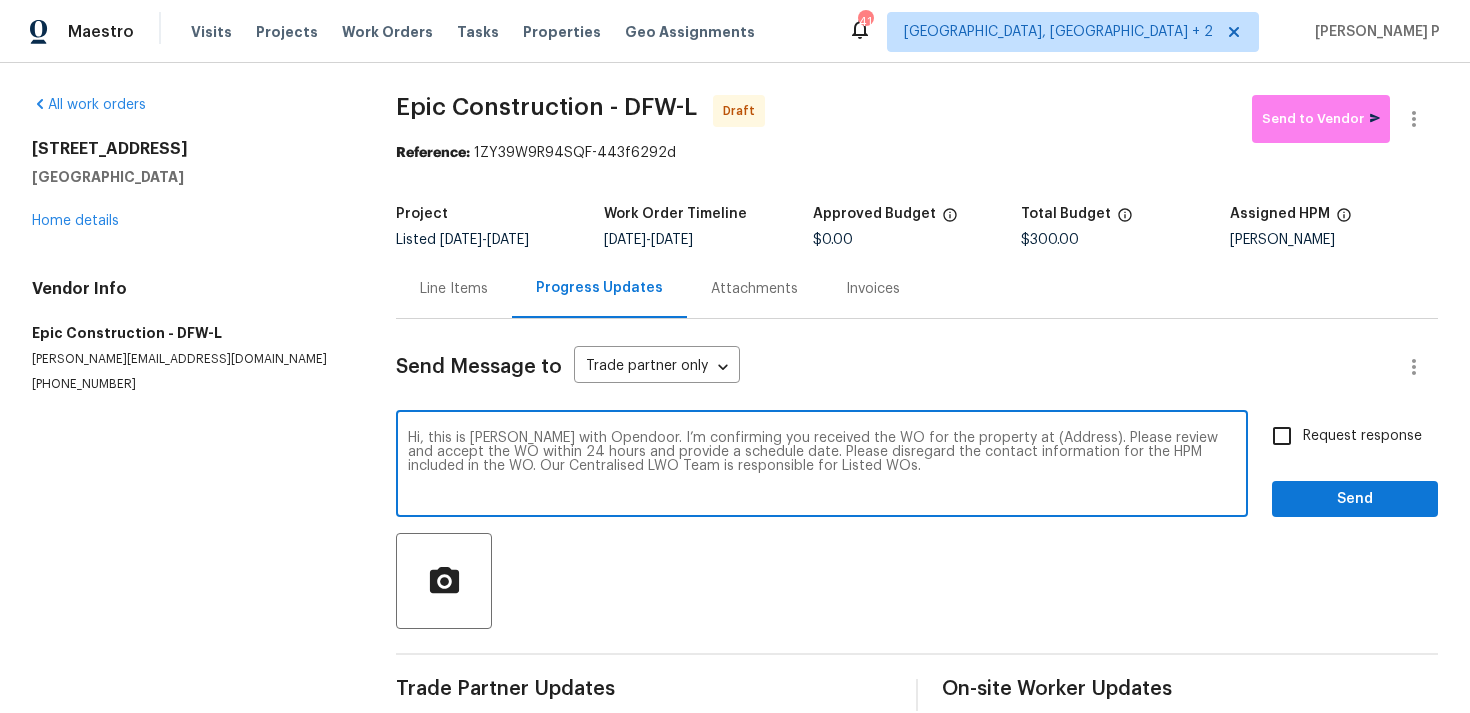 drag, startPoint x: 1003, startPoint y: 440, endPoint x: 1064, endPoint y: 437, distance: 61.073727 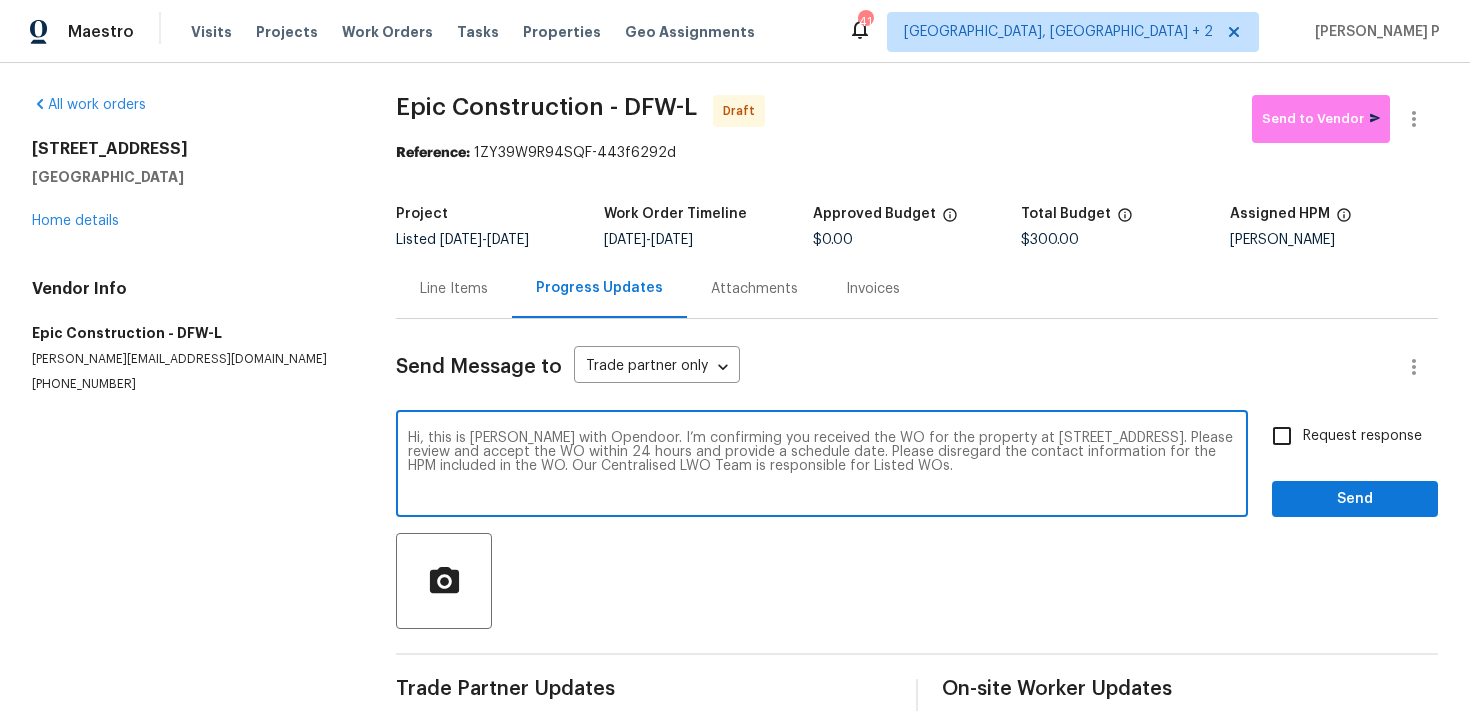 type on "Hi, this is Ramyasri with Opendoor. I’m confirming you received the WO for the property at 2625 Old Stables Dr, Celina, TX 75009. Please review and accept the WO within 24 hours and provide a schedule date. Please disregard the contact information for the HPM included in the WO. Our Centralised LWO Team is responsible for Listed WOs." 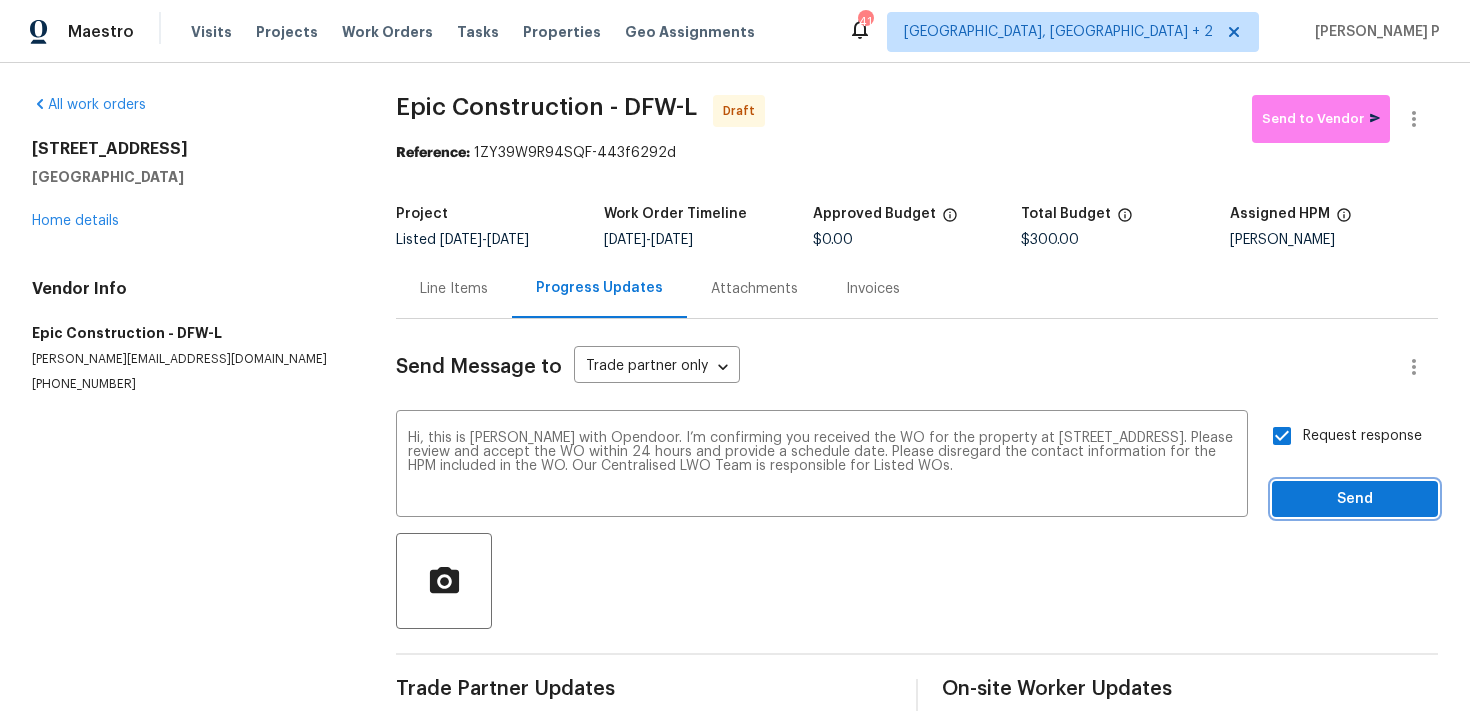 click on "Send" at bounding box center [1355, 499] 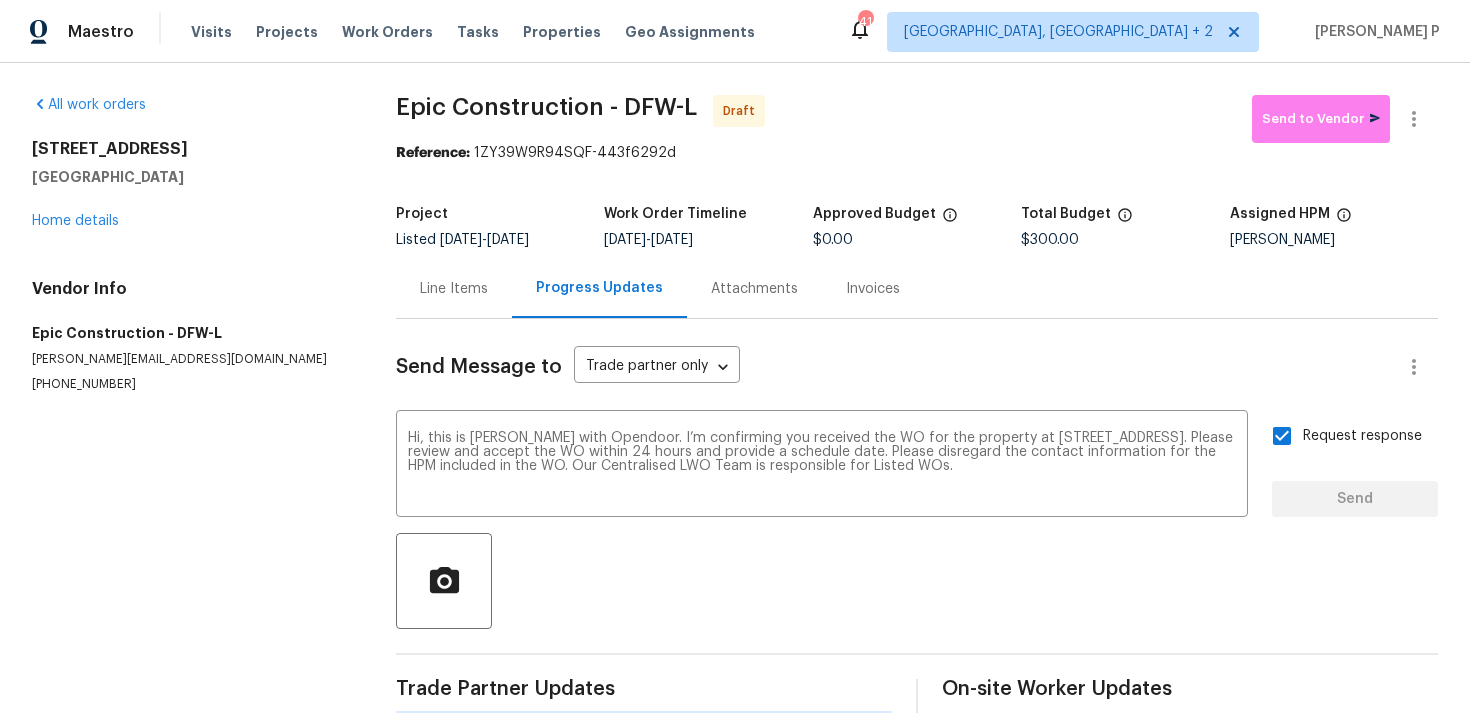 type 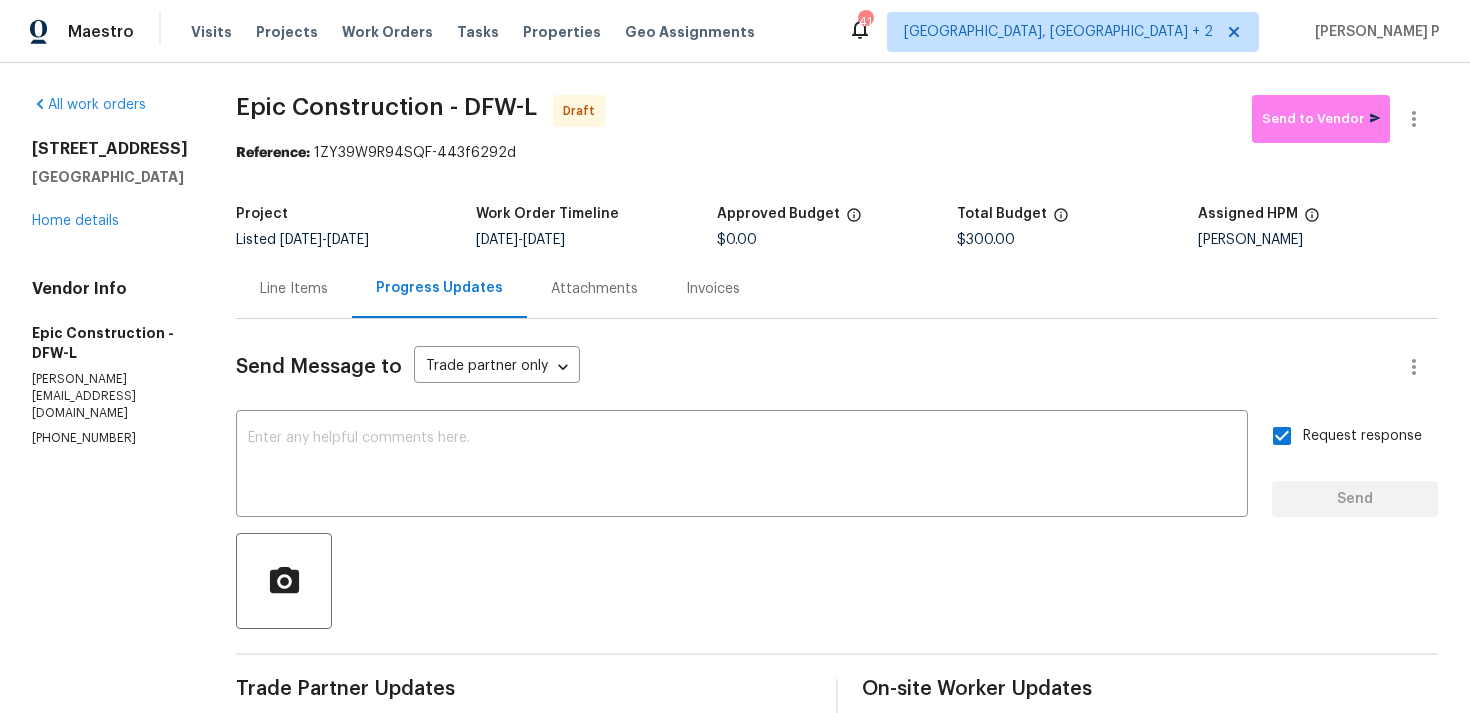 click on "Epic Construction - DFW-L Draft Send to Vendor   Reference:   1ZY39W9R94SQF-443f6292d Project Listed   7/15/2025  -  7/17/2025 Work Order Timeline 7/15/2025  -  7/17/2025 Approved Budget $0.00 Total Budget $300.00 Assigned HPM Alicia Anices Line Items Progress Updates Attachments Invoices Send Message to Trade partner only Trade partner only ​ x ​ Request response Send Trade Partner Updates Ramyasri P 07/15/2025 12:57 PM Hi, this is Ramyasri with Opendoor. I’m confirming you received the WO for the property at 2625 Old Stables Dr, Celina, TX 75009. Please review and accept the WO within 24 hours and provide a schedule date. Please disregard the contact information for the HPM included in the WO. Our Centralised LWO Team is responsible for Listed WOs. On-site Worker Updates" at bounding box center (837, 472) 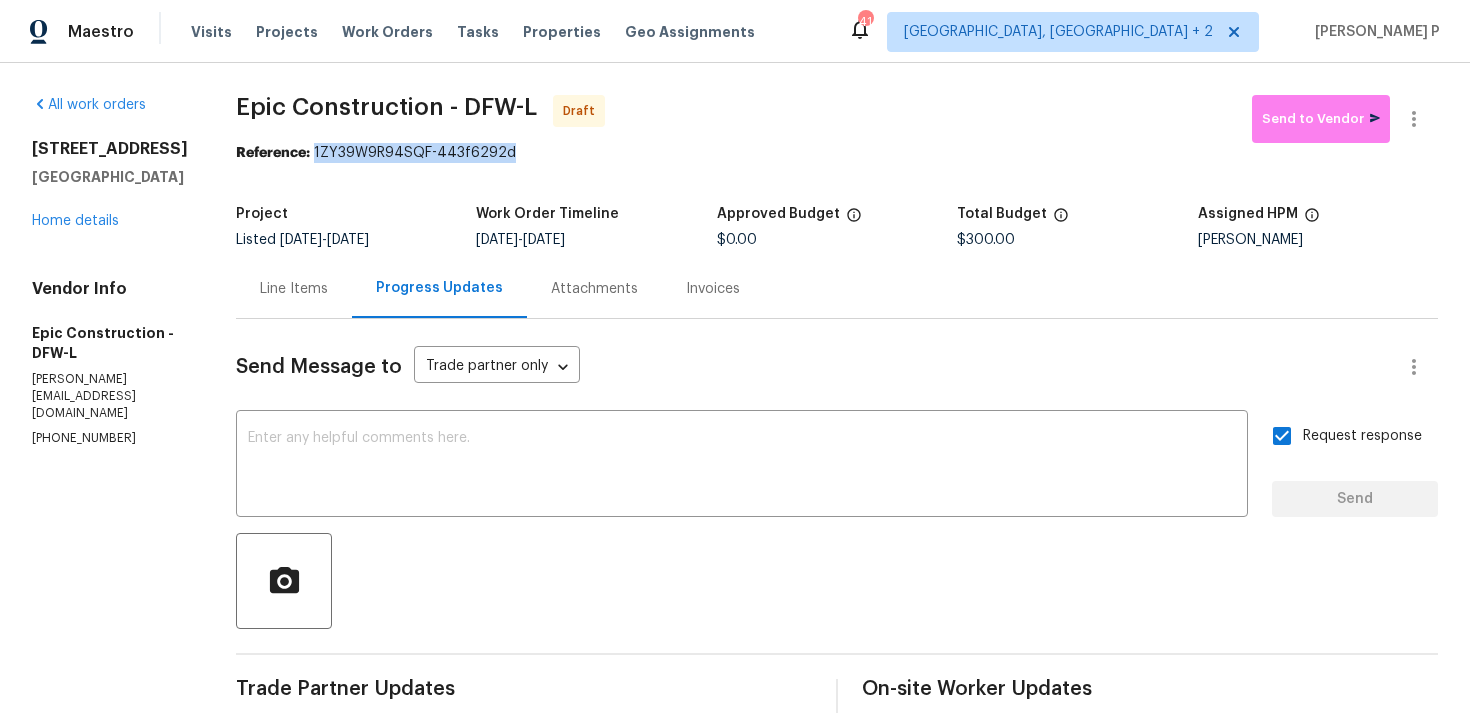 drag, startPoint x: 312, startPoint y: 152, endPoint x: 532, endPoint y: 152, distance: 220 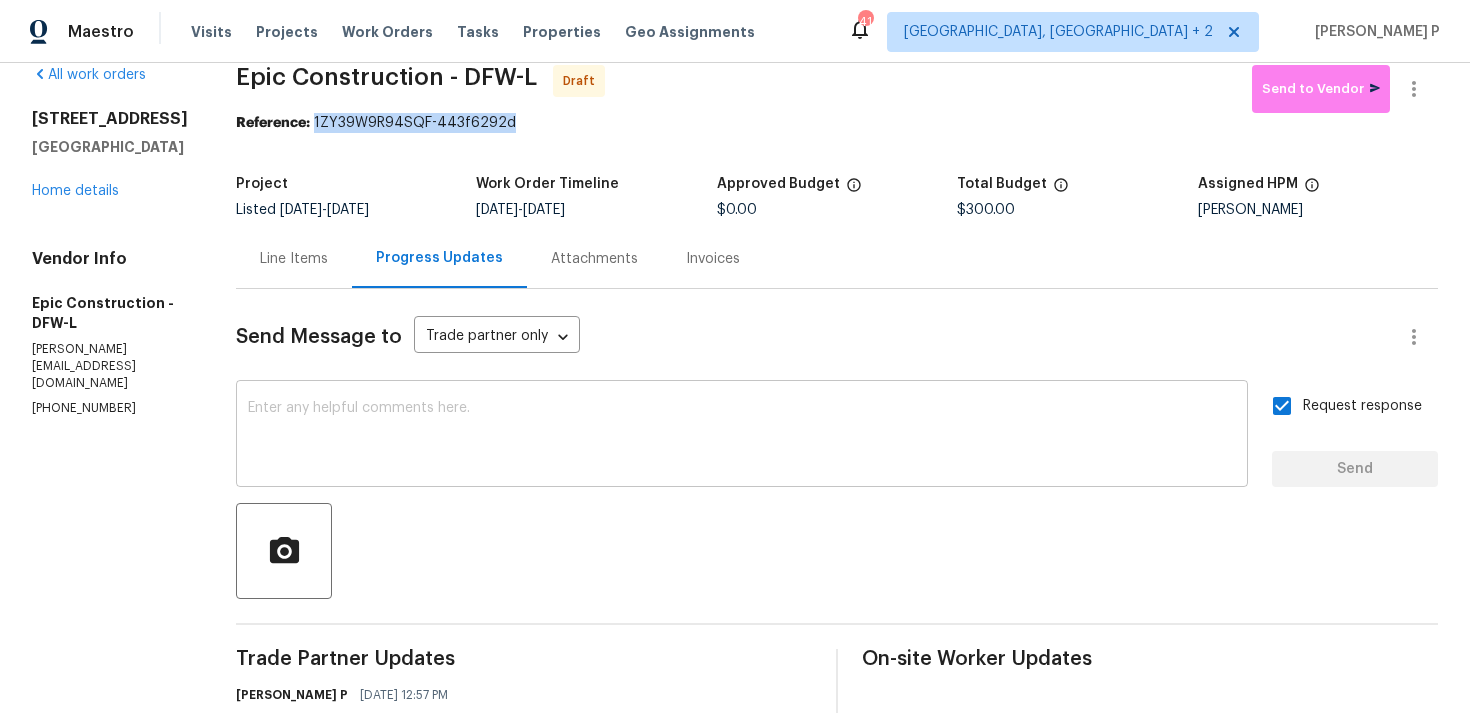 scroll, scrollTop: 0, scrollLeft: 0, axis: both 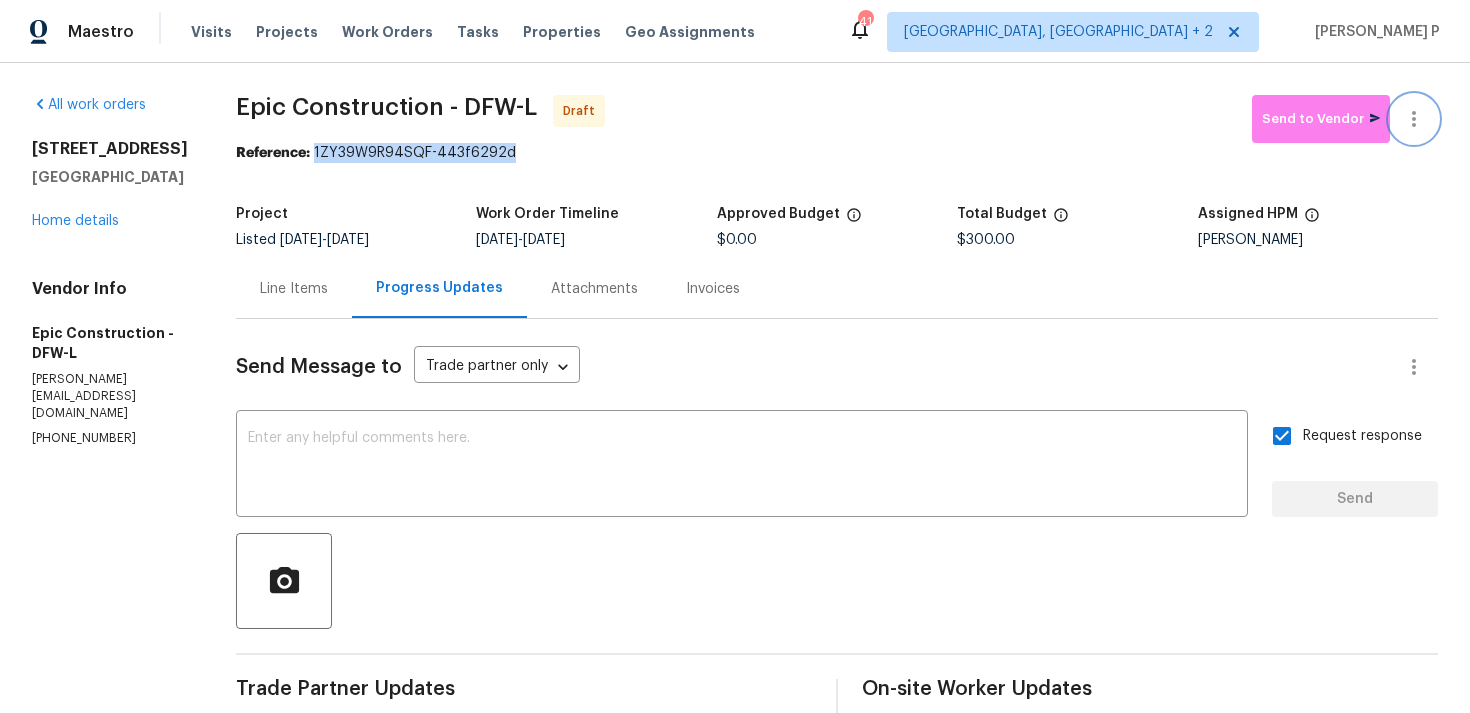 click at bounding box center (1414, 119) 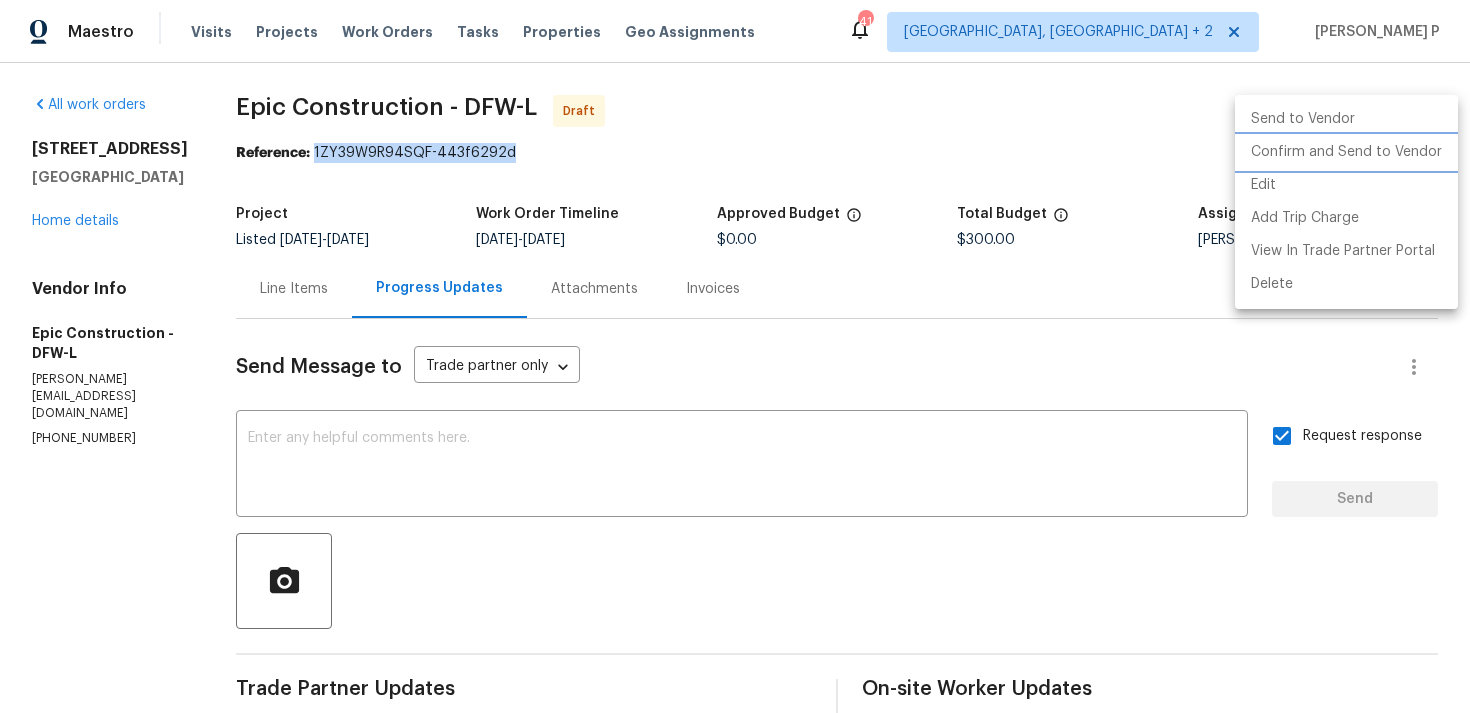 click on "Confirm and Send to Vendor" at bounding box center [1346, 152] 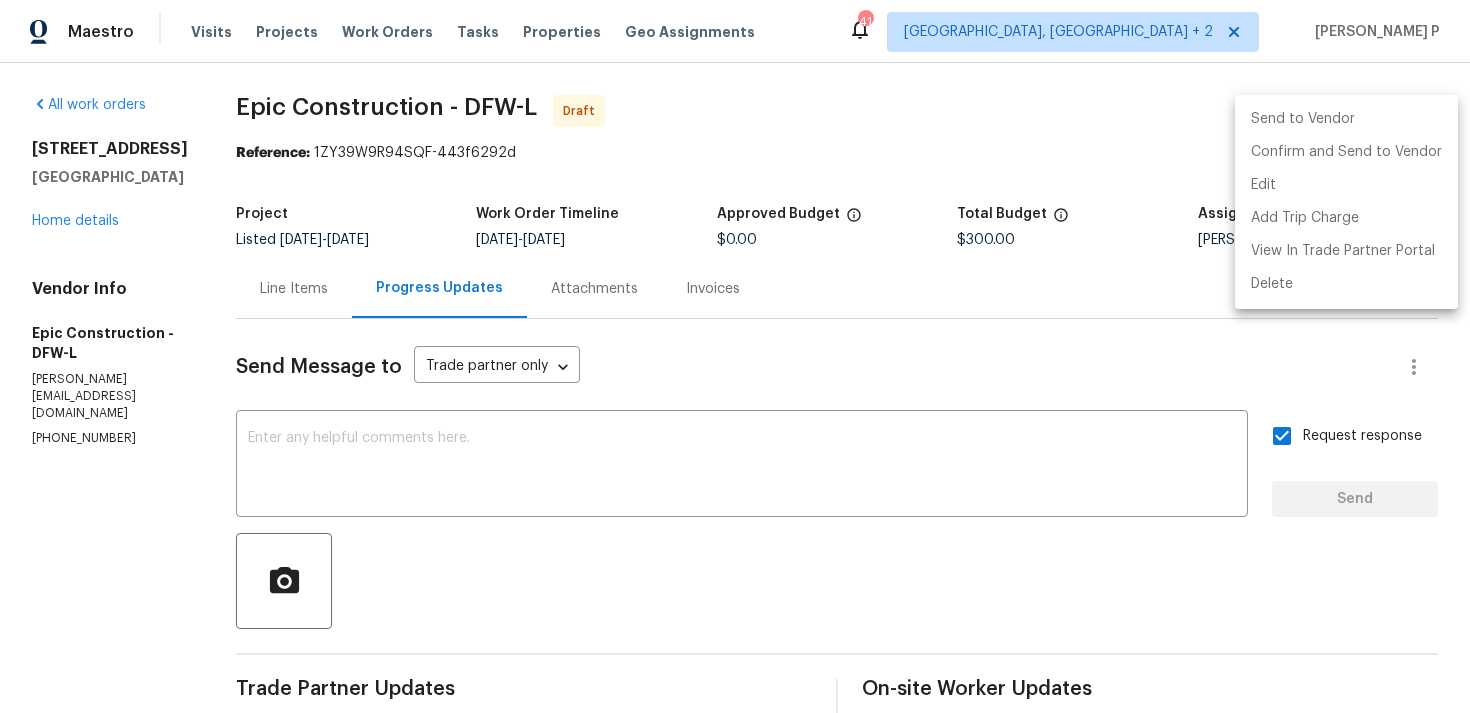 click at bounding box center [735, 356] 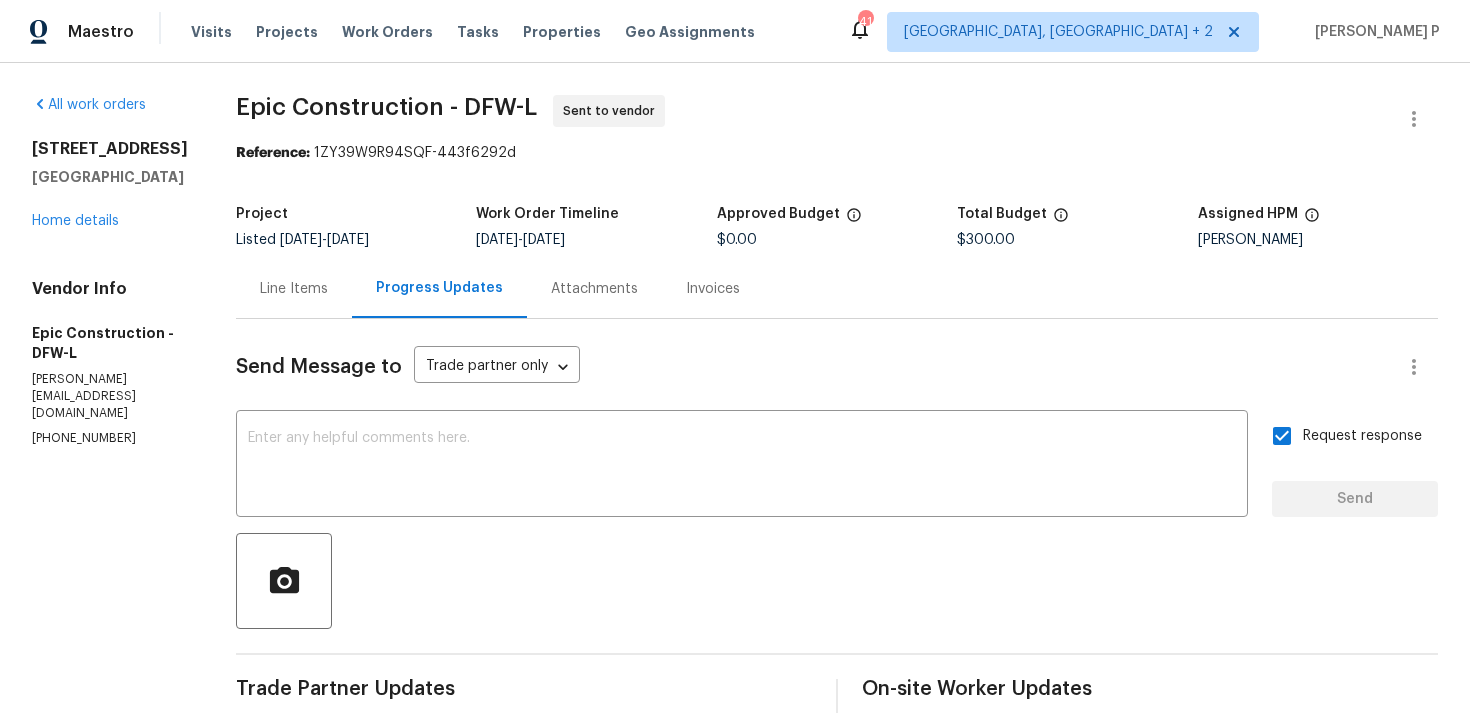 drag, startPoint x: 239, startPoint y: 100, endPoint x: 450, endPoint y: 100, distance: 211 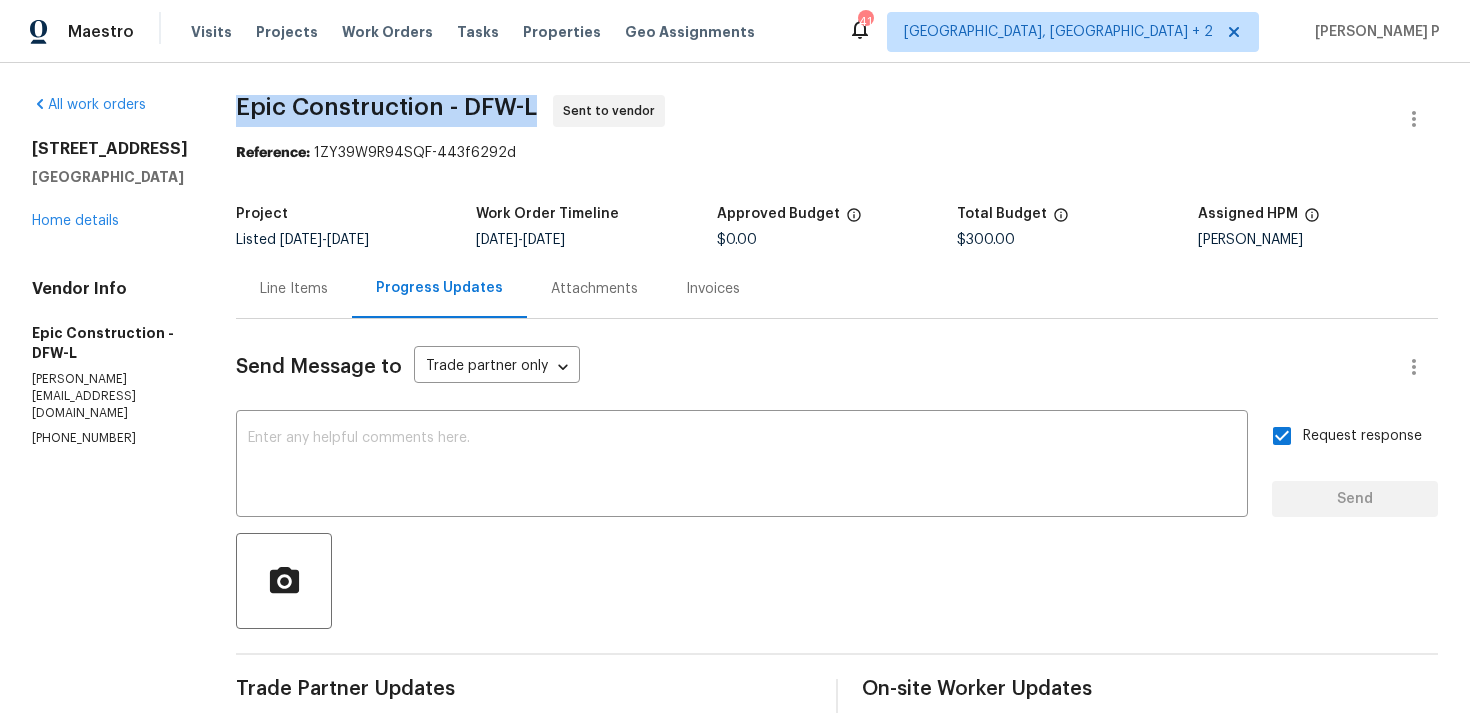 drag, startPoint x: 240, startPoint y: 104, endPoint x: 531, endPoint y: 102, distance: 291.00687 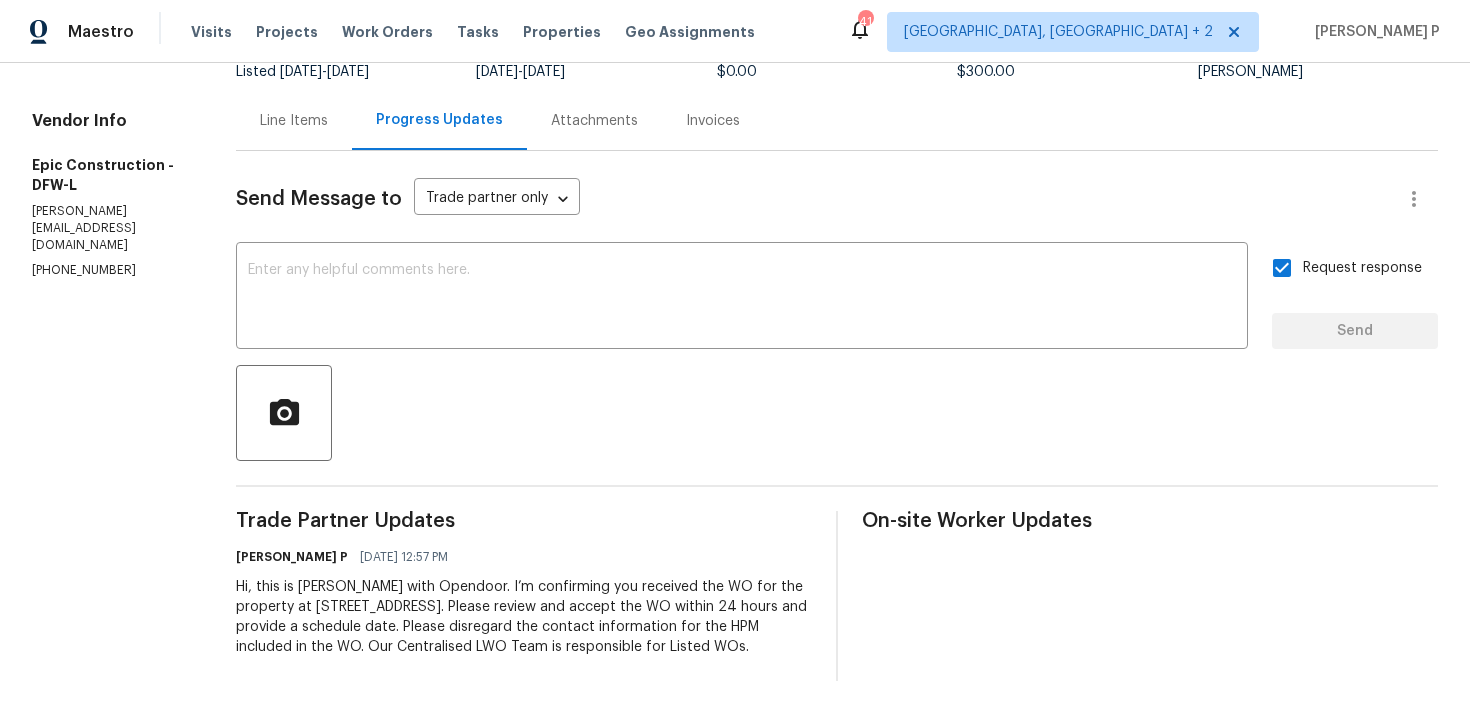 scroll, scrollTop: 0, scrollLeft: 0, axis: both 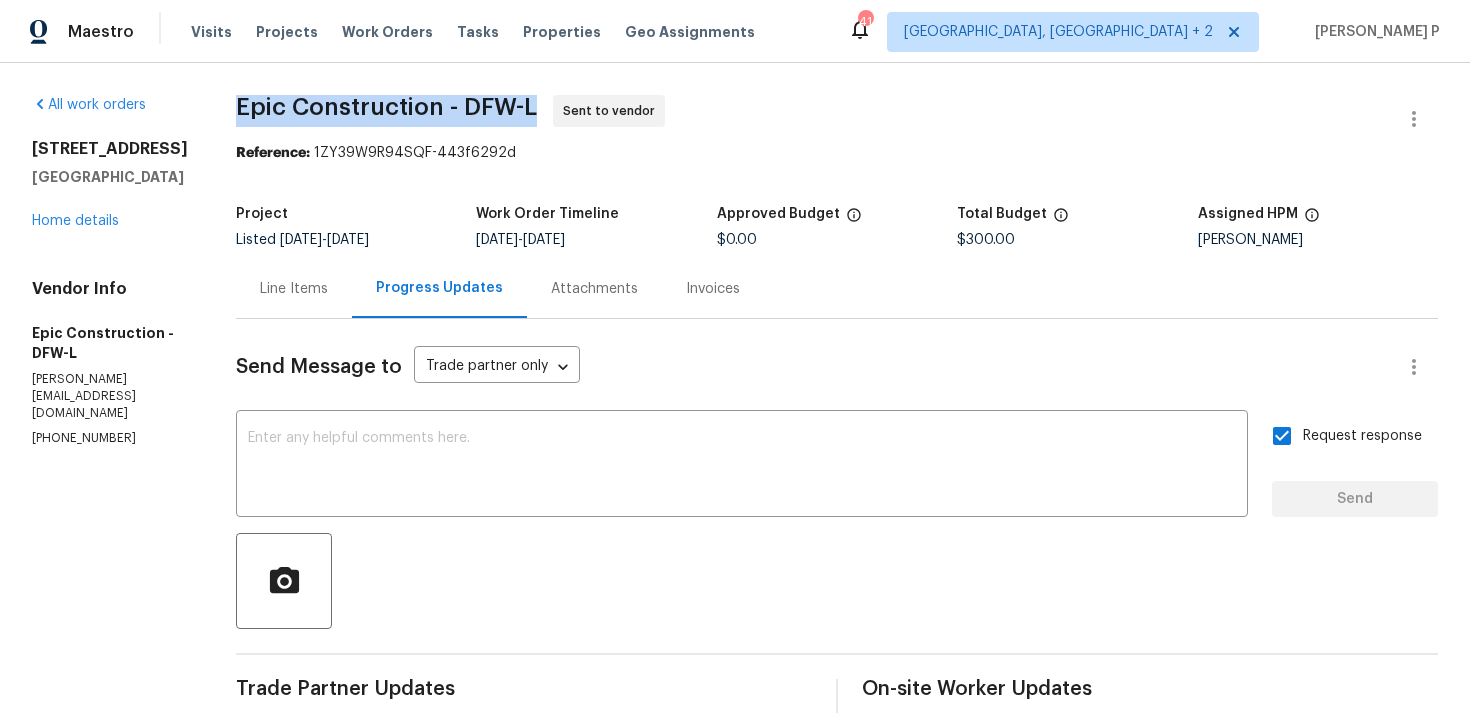 drag, startPoint x: 218, startPoint y: 102, endPoint x: 528, endPoint y: 99, distance: 310.01453 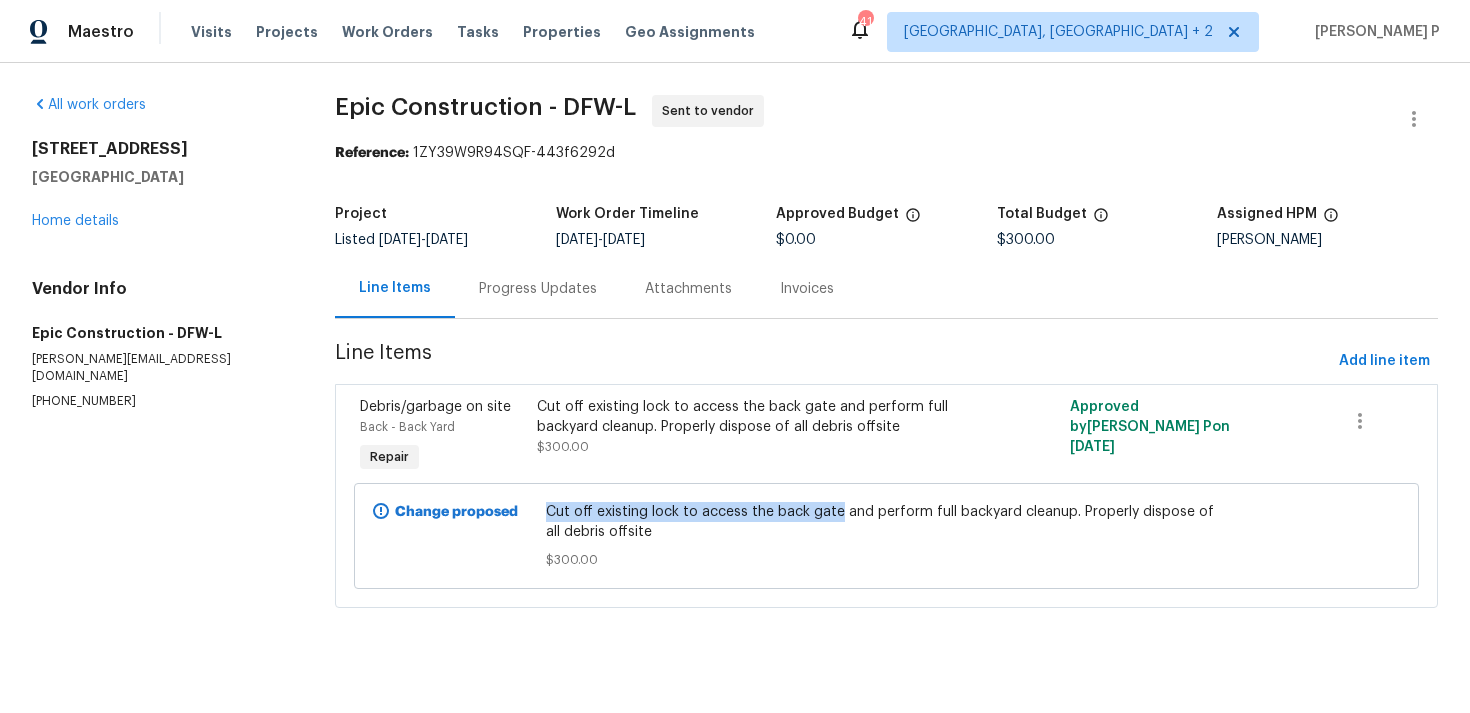 drag, startPoint x: 555, startPoint y: 510, endPoint x: 842, endPoint y: 512, distance: 287.00696 